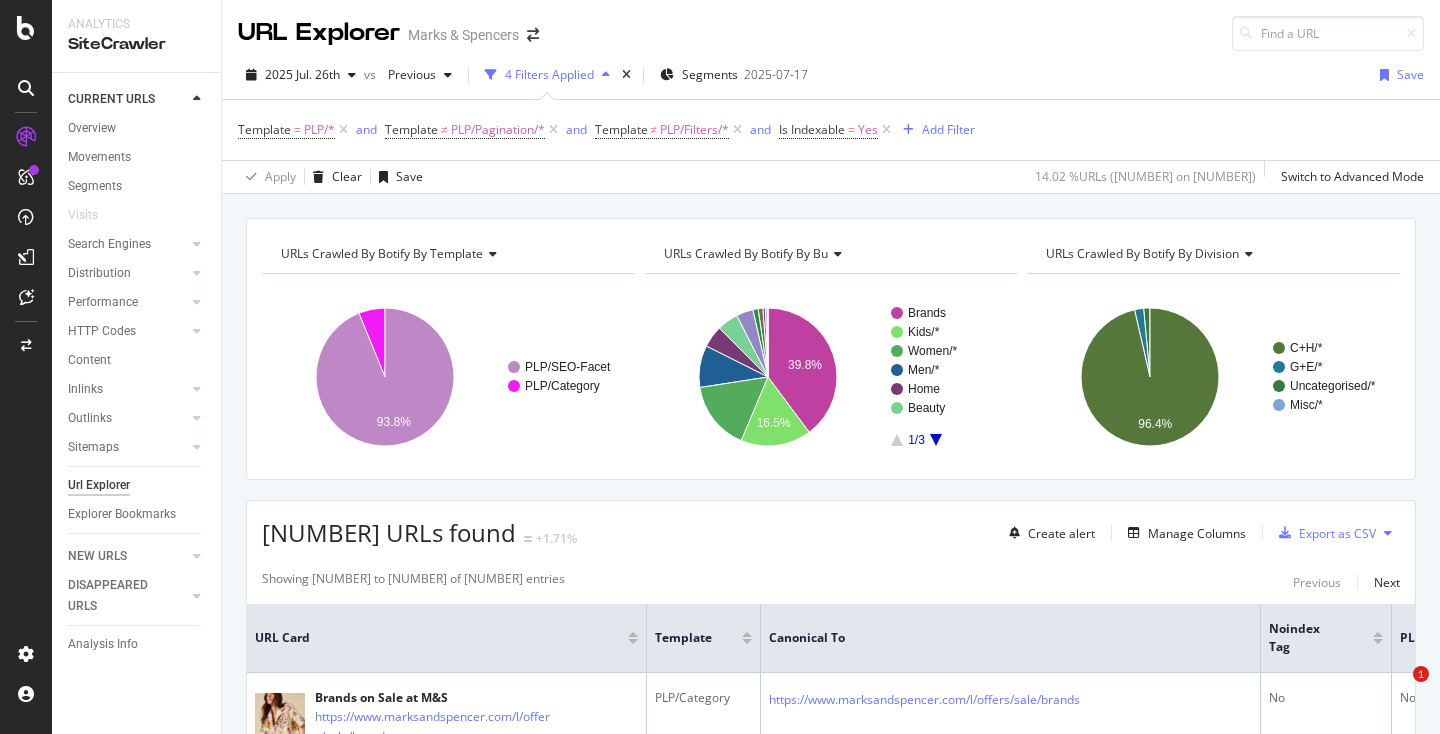 scroll, scrollTop: 0, scrollLeft: 0, axis: both 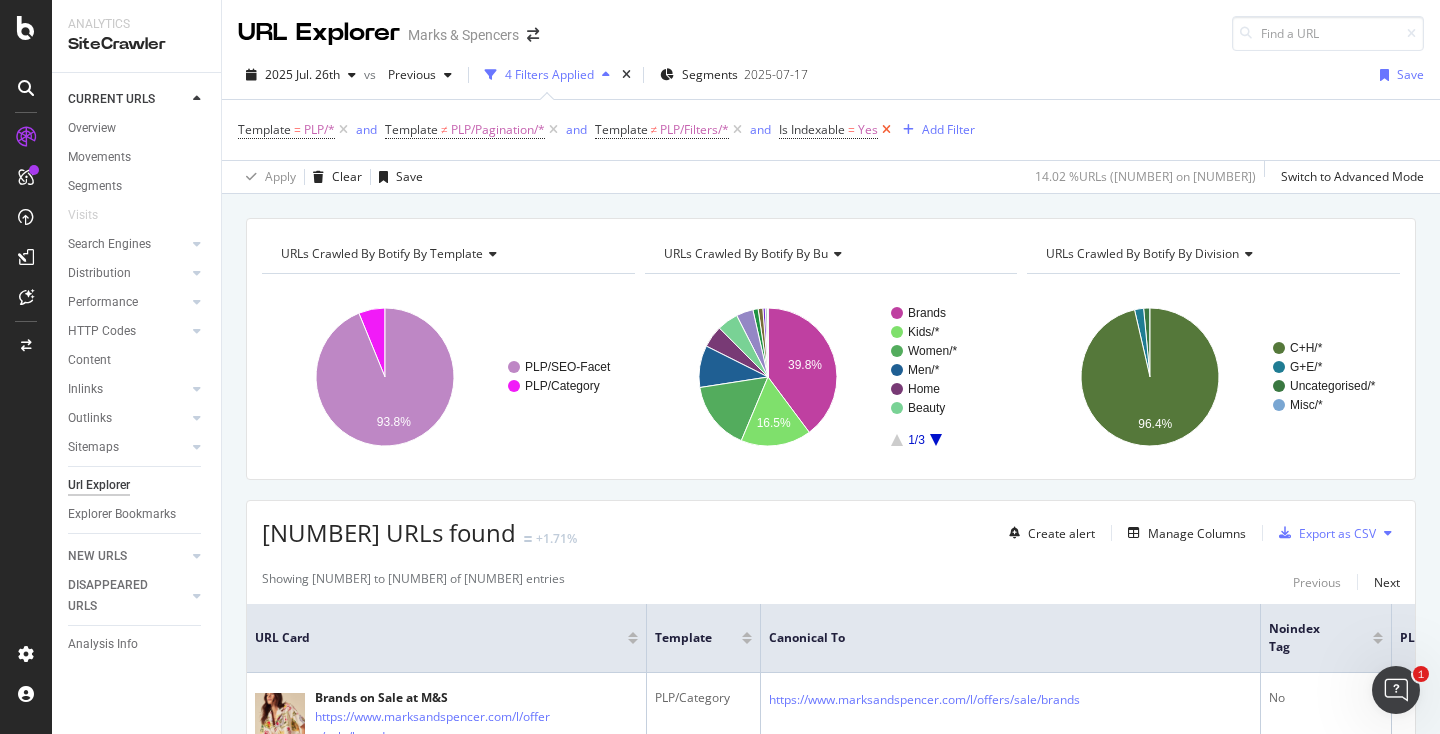 click at bounding box center [886, 130] 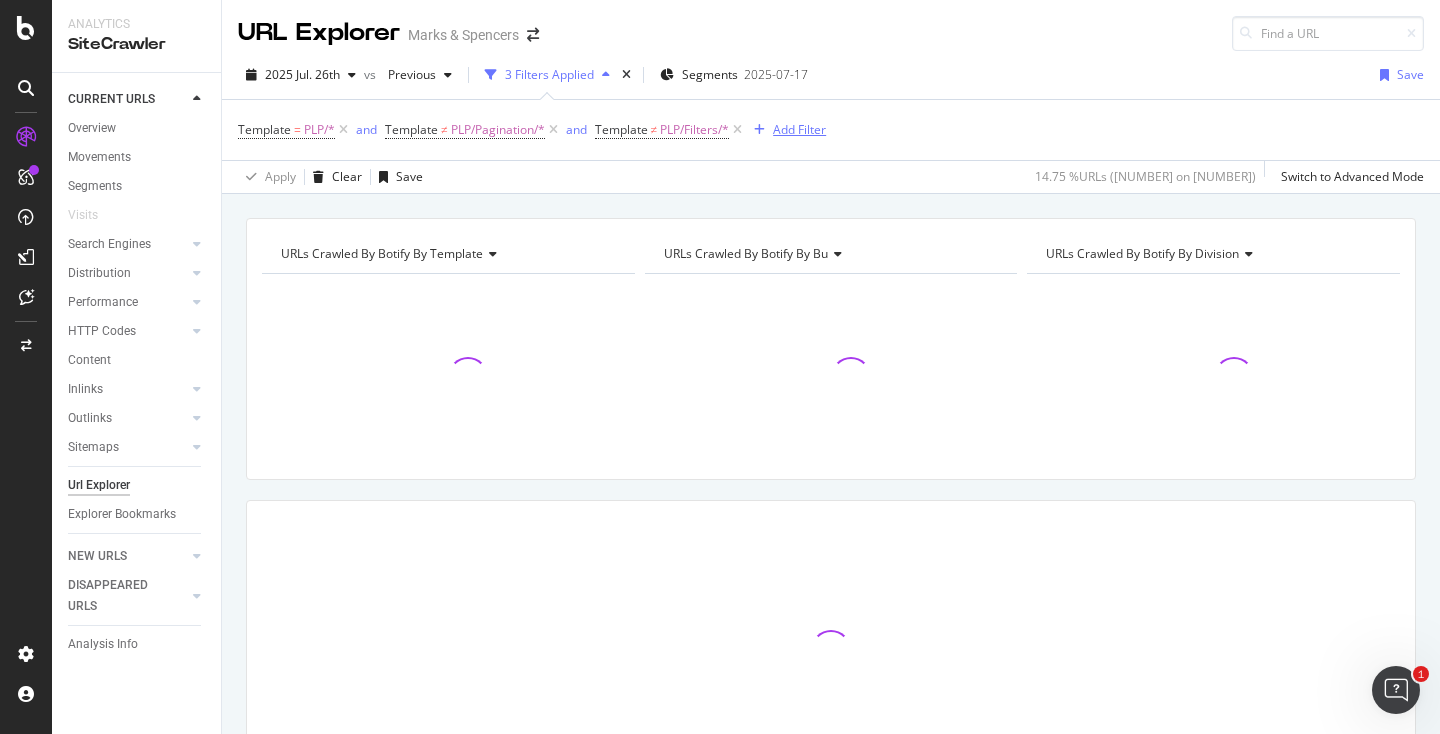 click on "Add Filter" at bounding box center (799, 129) 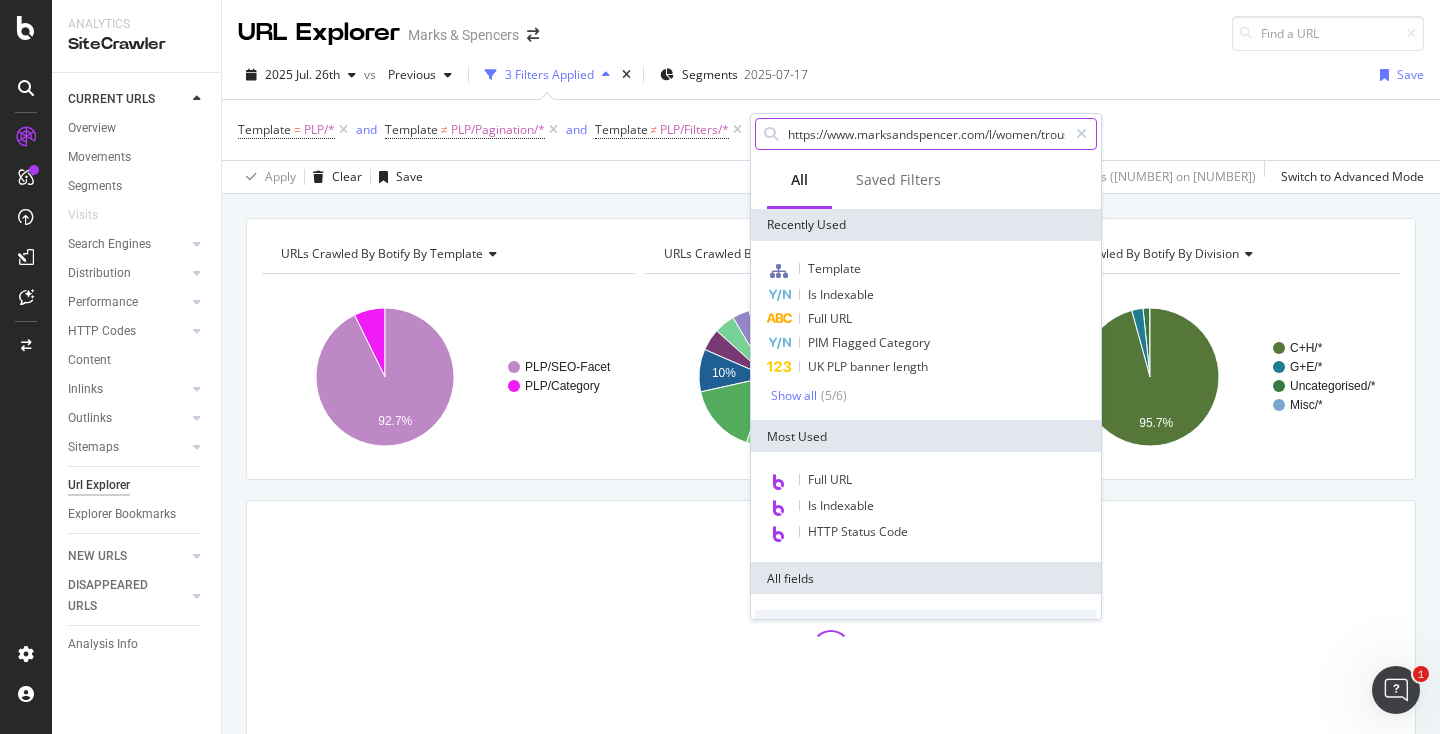 scroll, scrollTop: 0, scrollLeft: 81, axis: horizontal 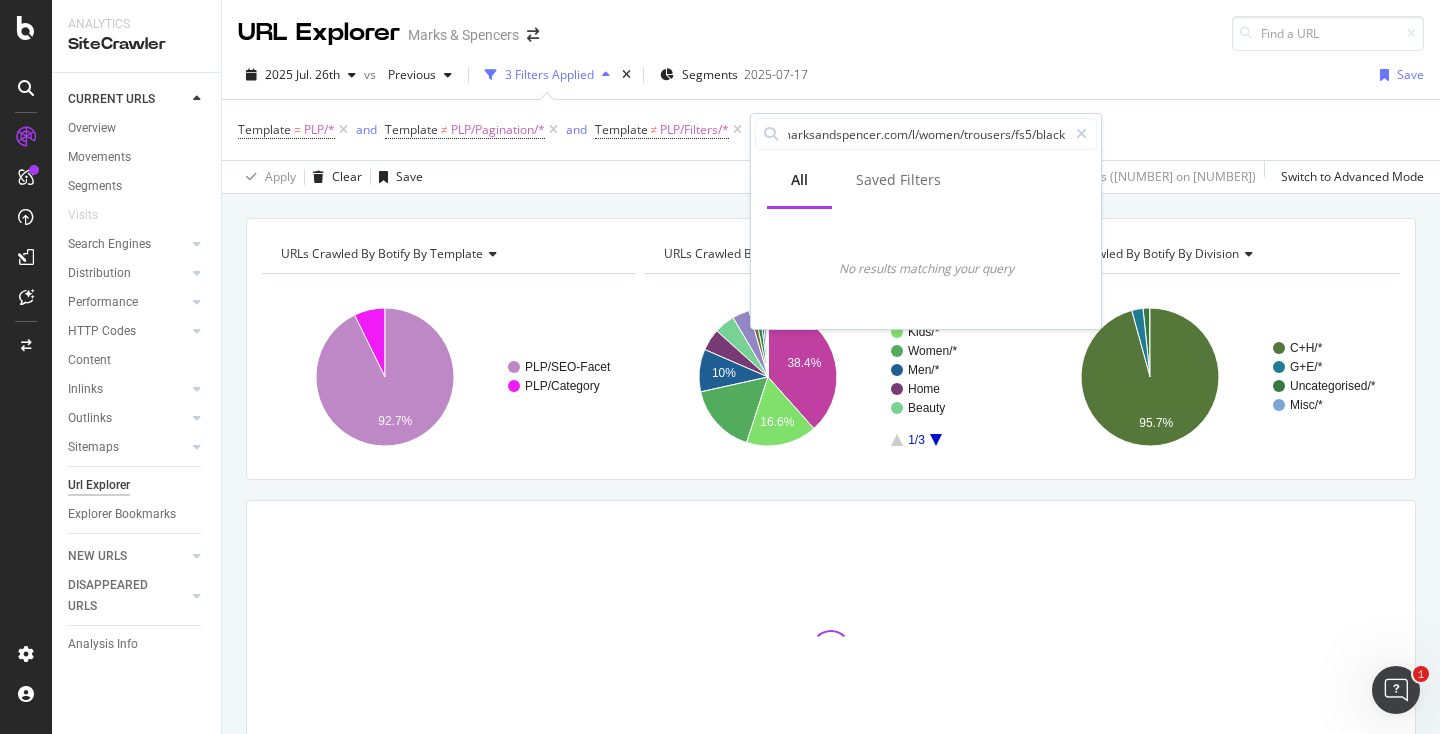 type on "https://www.marksandspencer.com/l/women/trousers/fs5/black" 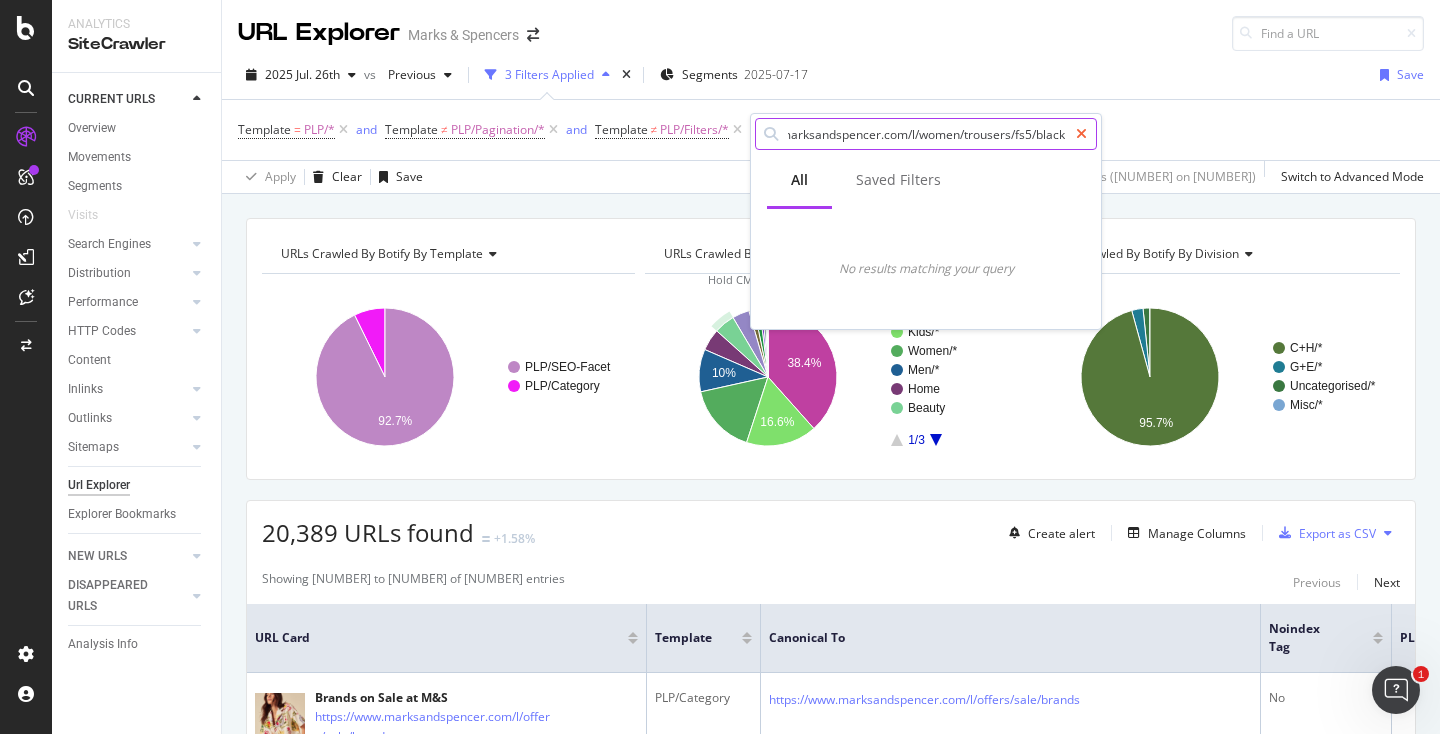 click at bounding box center [1081, 134] 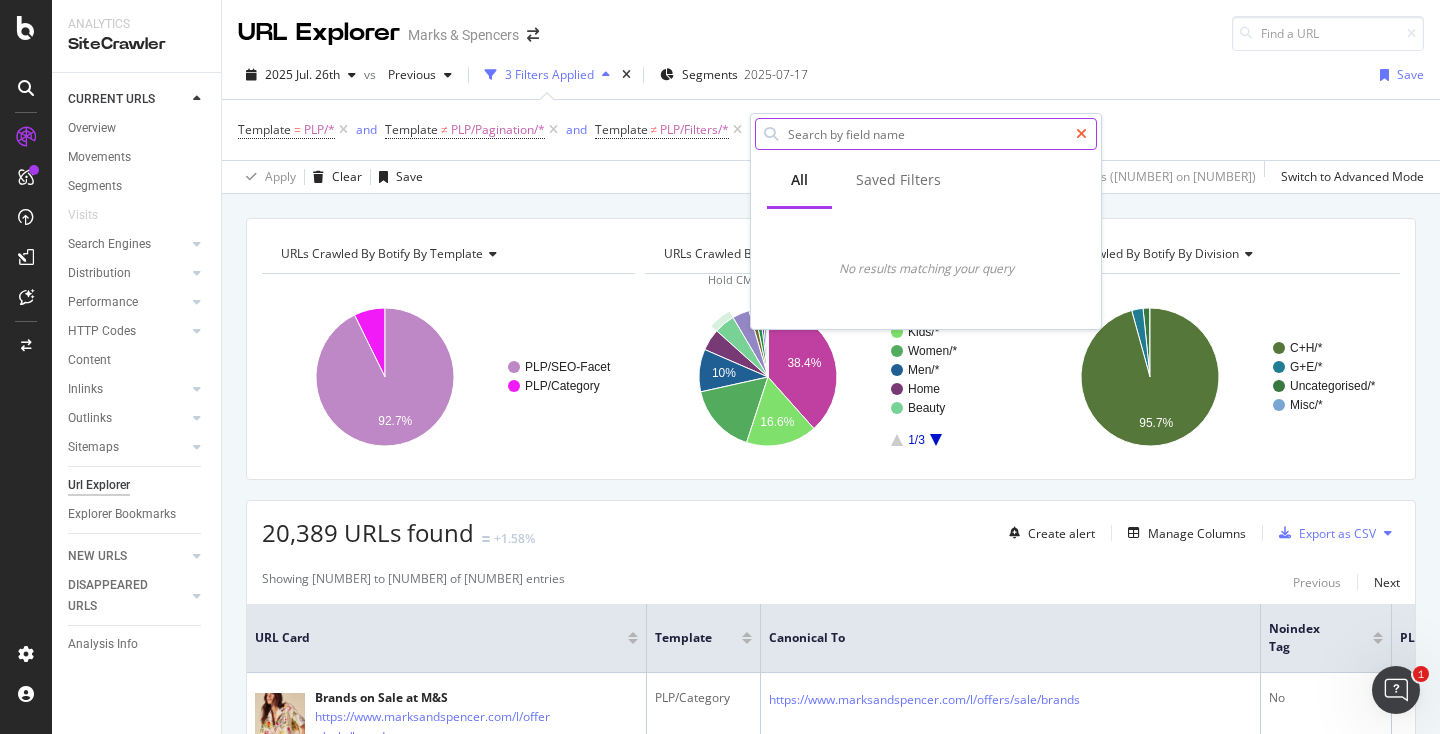 scroll, scrollTop: 0, scrollLeft: 0, axis: both 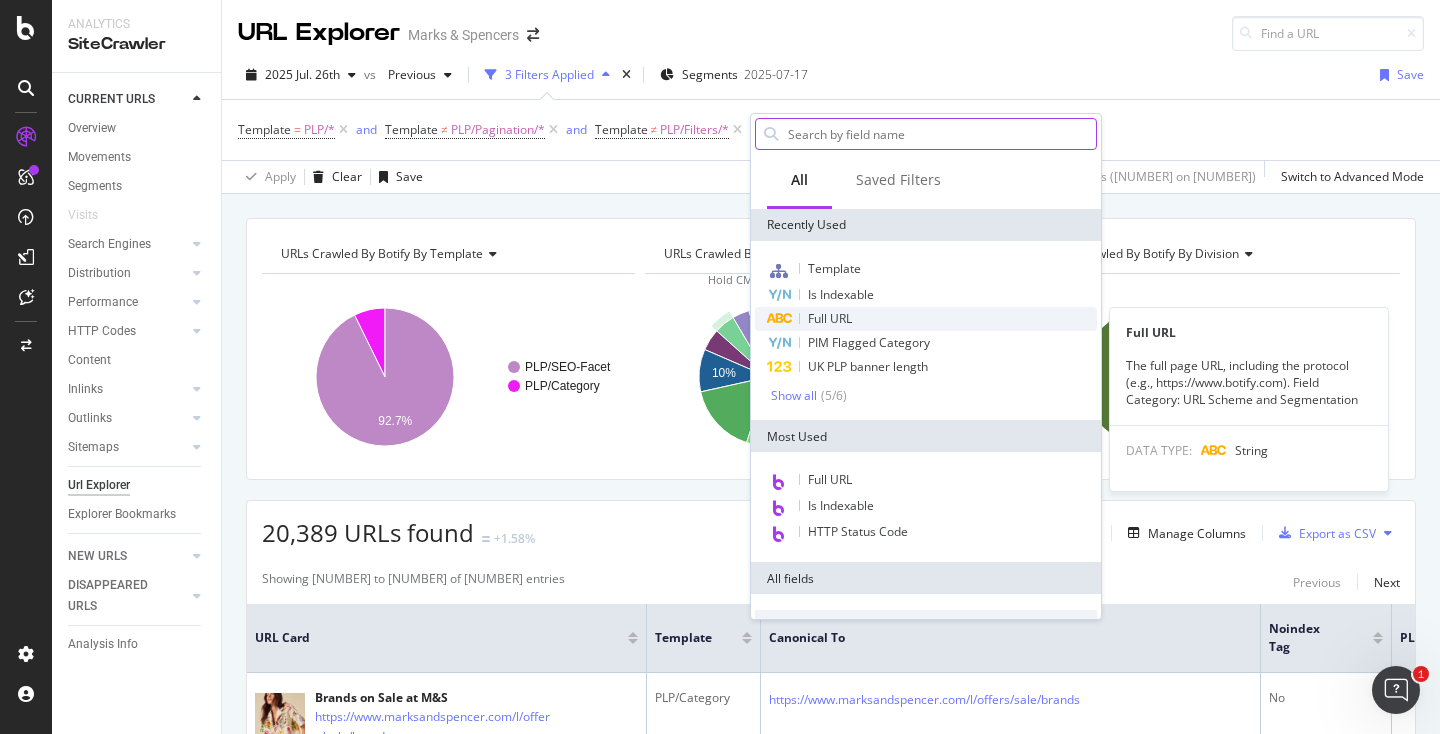 click on "Full URL" at bounding box center (926, 319) 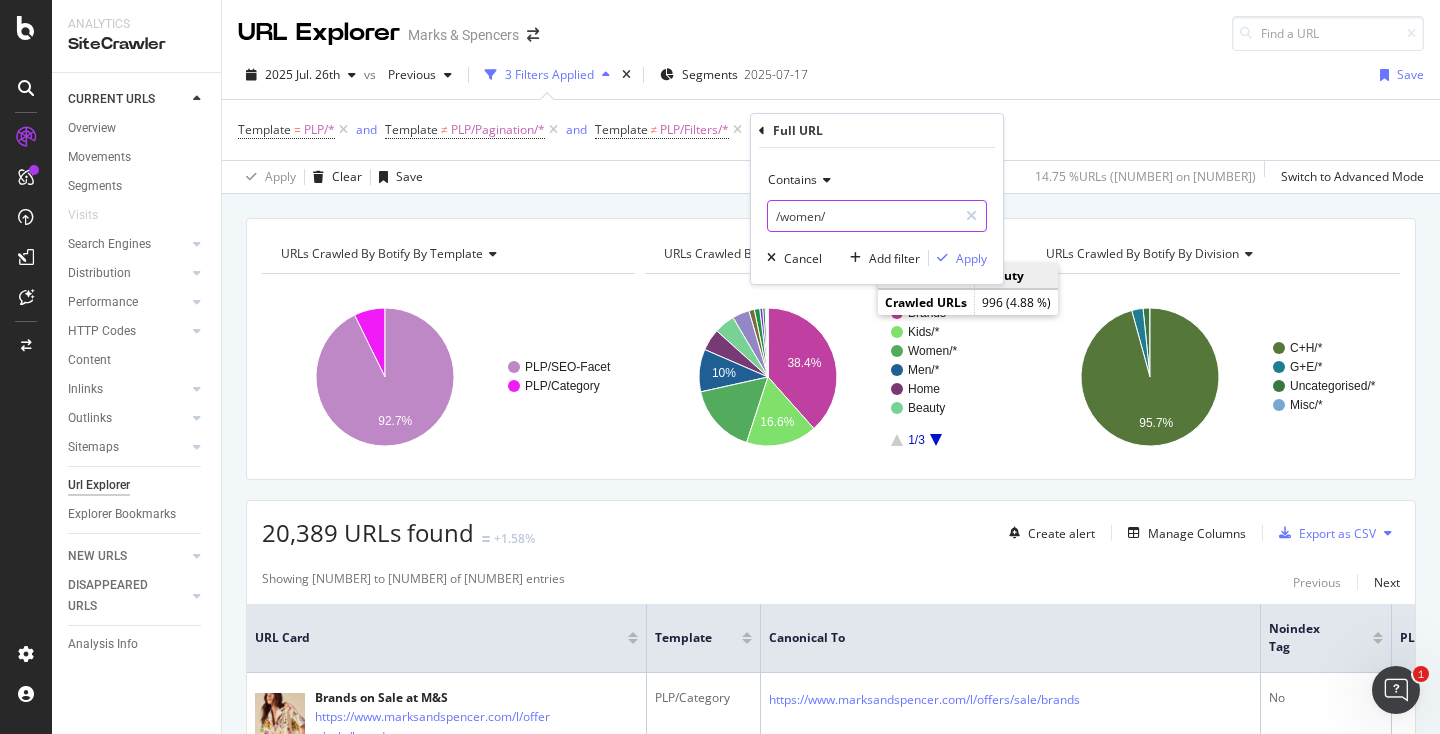 click on "/women/" at bounding box center (862, 216) 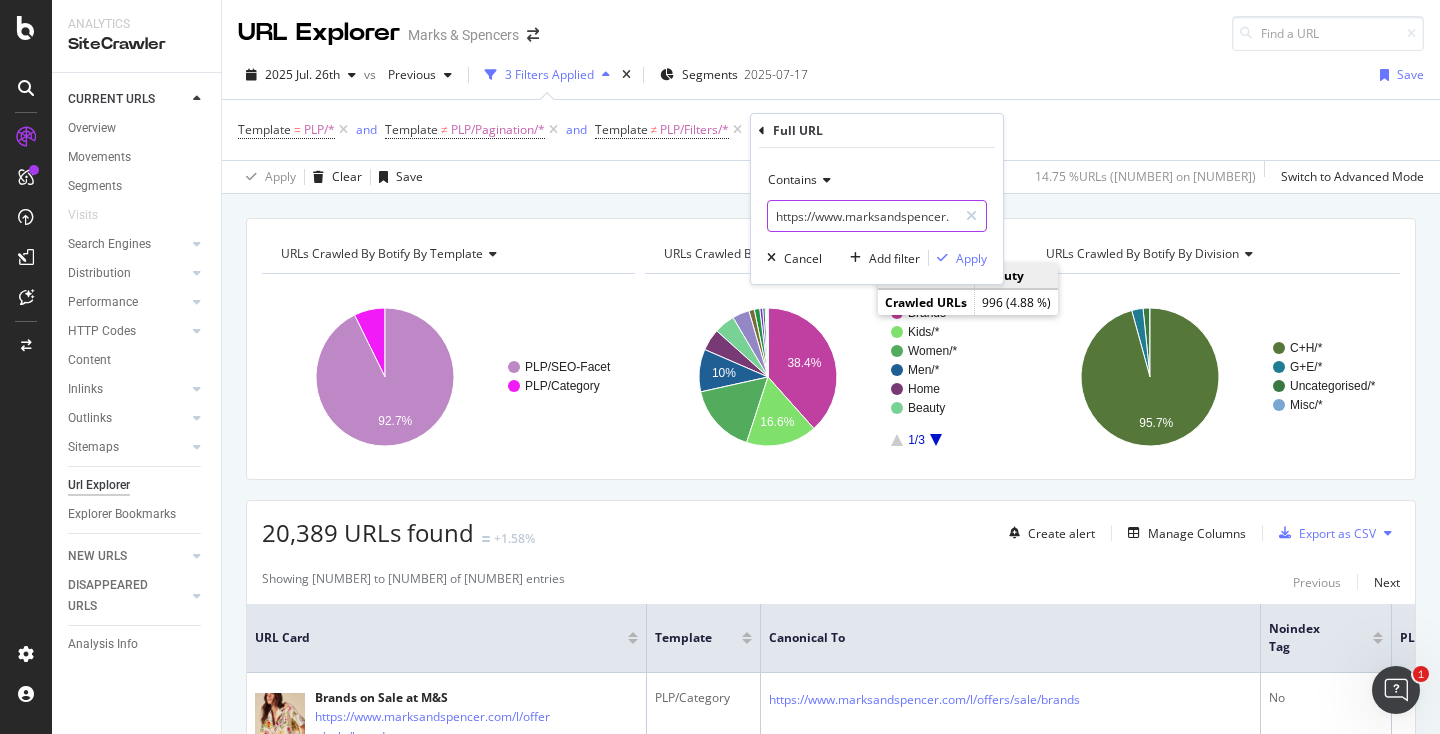 scroll, scrollTop: 0, scrollLeft: 185, axis: horizontal 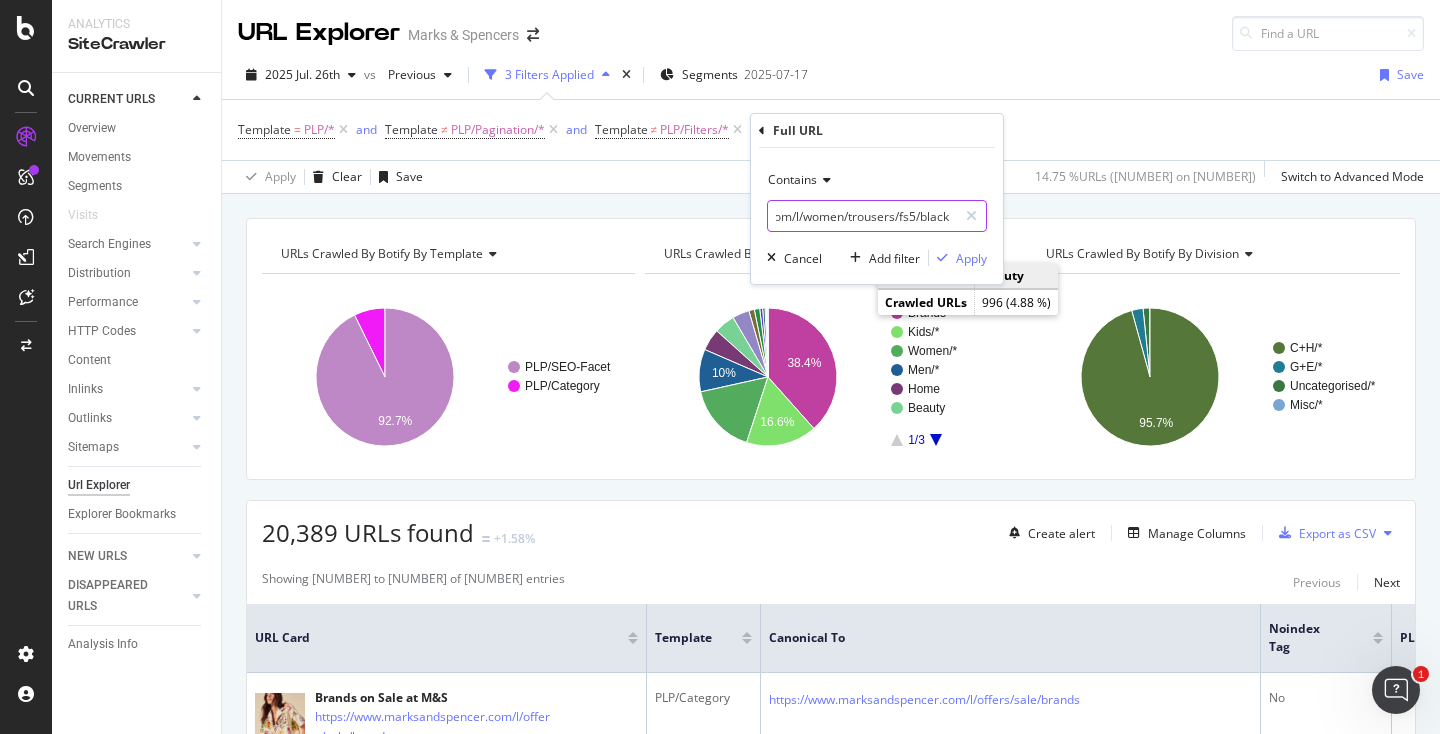 type on "https://www.marksandspencer.com/l/women/trousers/fs5/black" 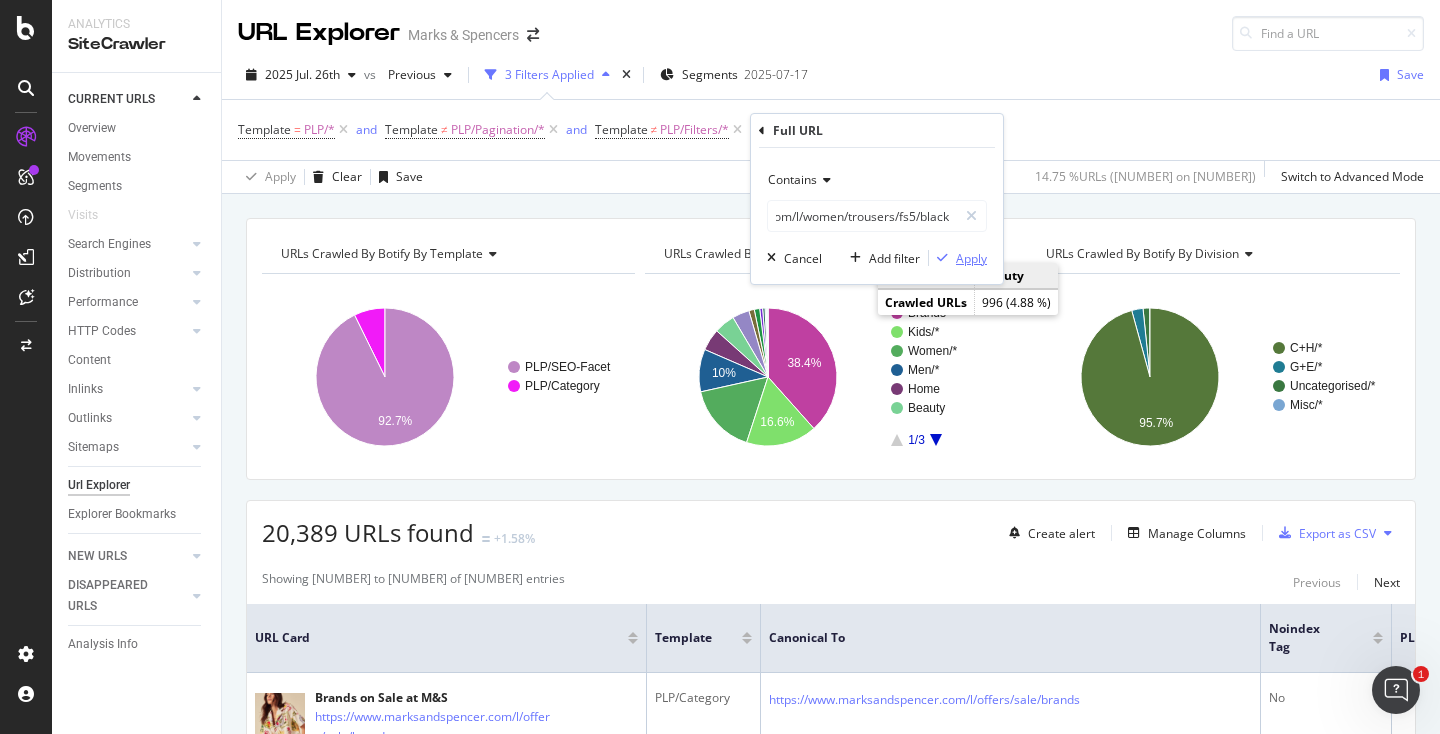 click on "Apply" at bounding box center (971, 258) 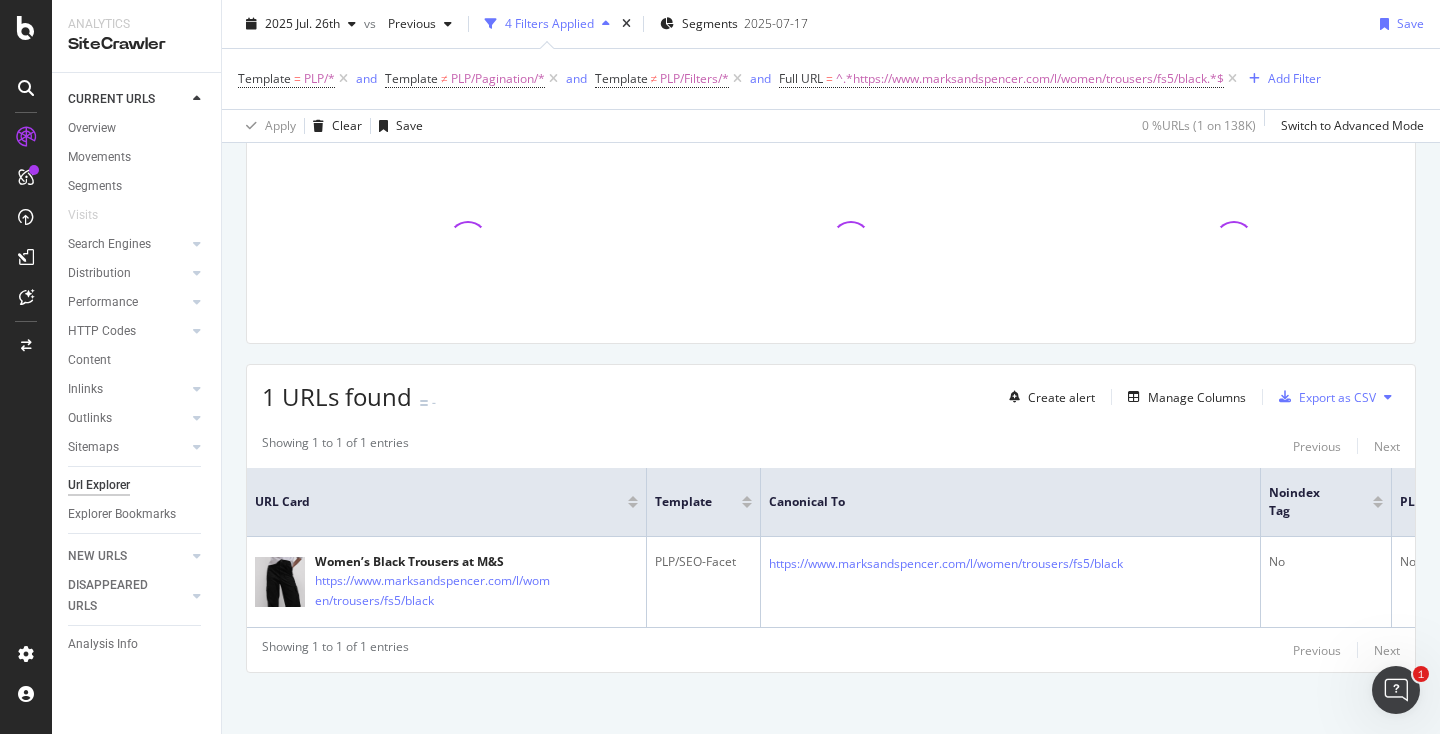 scroll, scrollTop: 146, scrollLeft: 0, axis: vertical 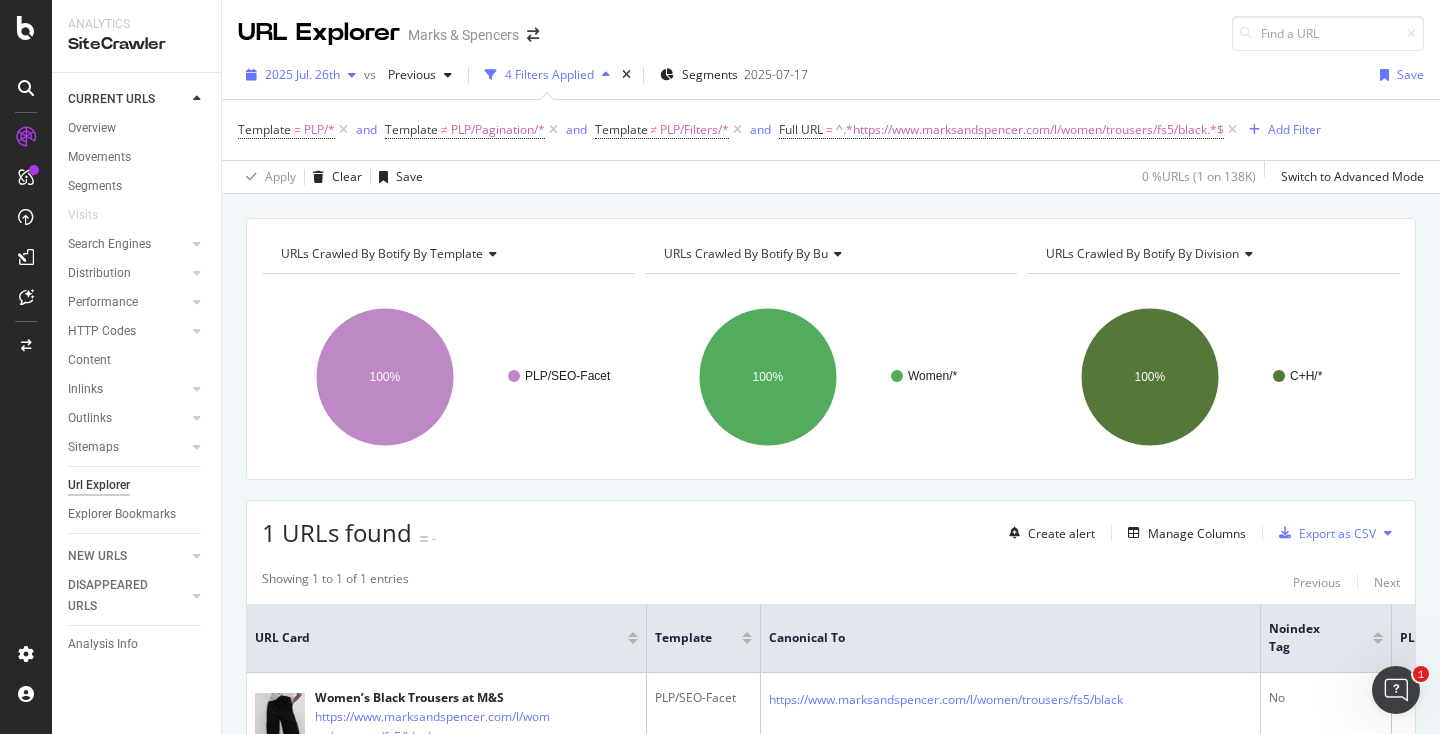 click on "2025 Jul. 26th" at bounding box center (302, 74) 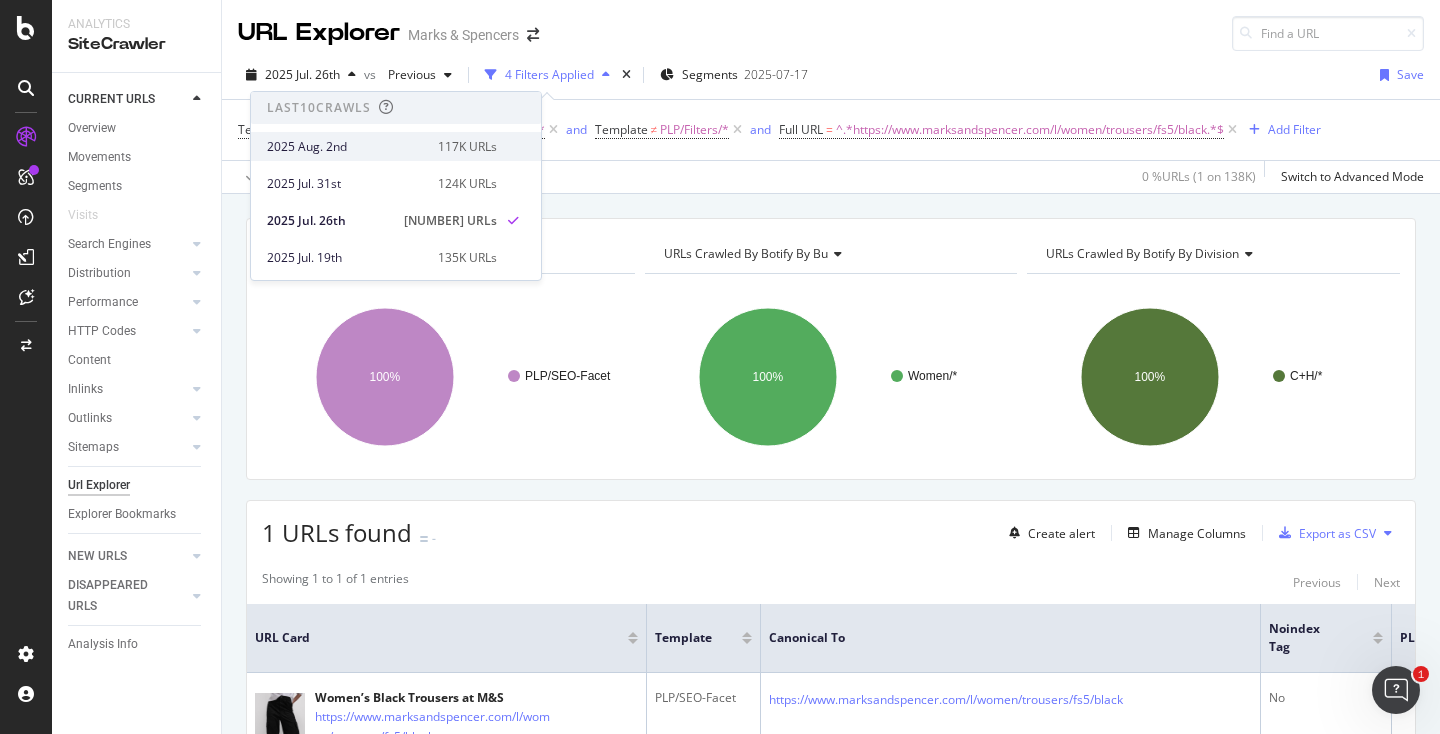 click at bounding box center (513, 147) 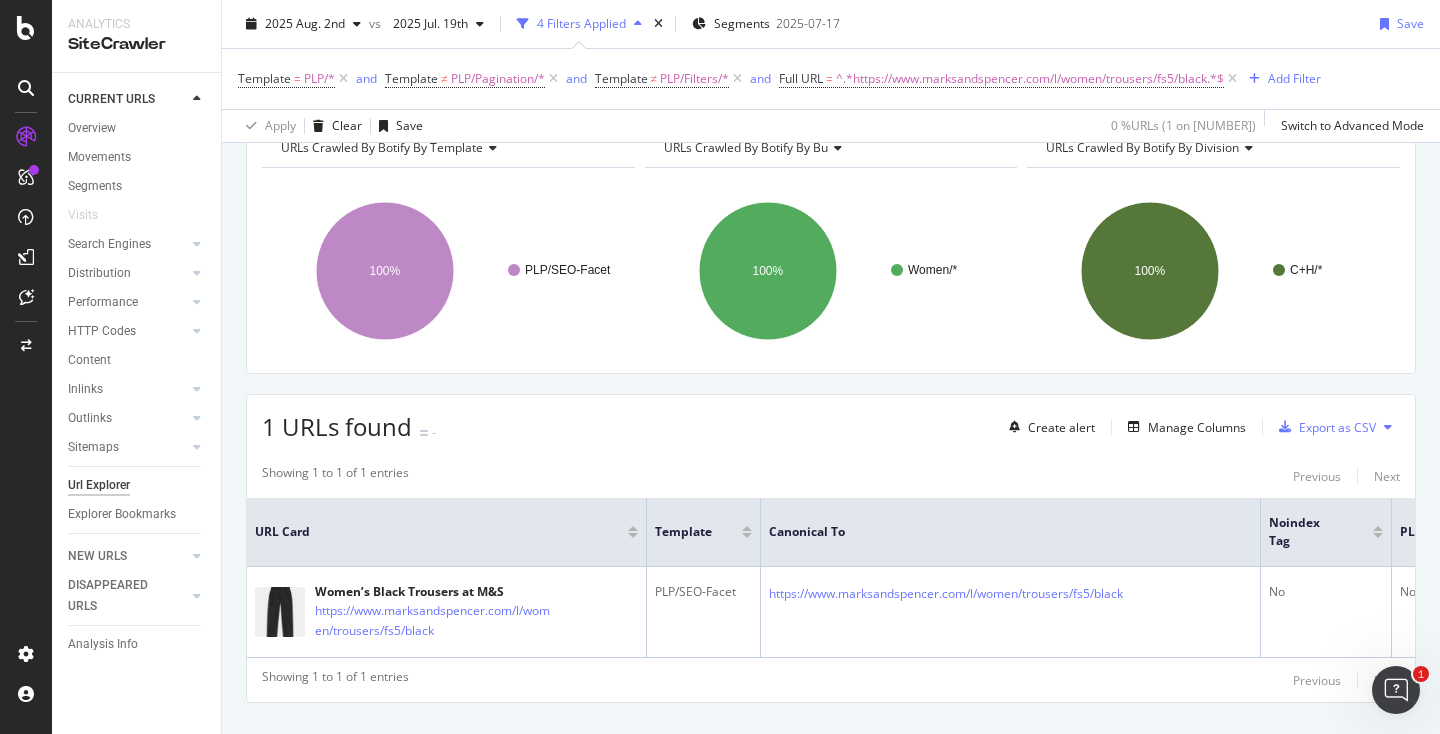 scroll, scrollTop: 146, scrollLeft: 0, axis: vertical 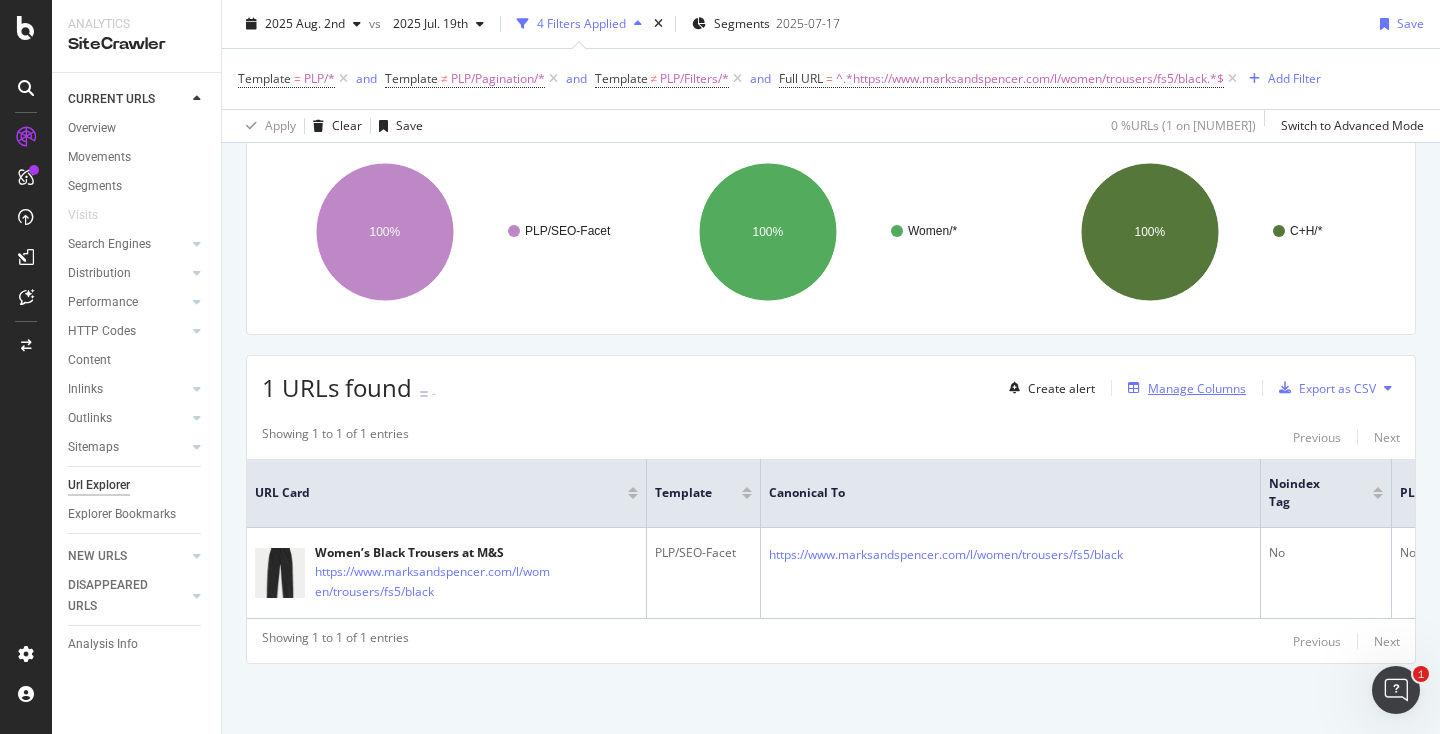 click on "Manage Columns" at bounding box center [1197, 388] 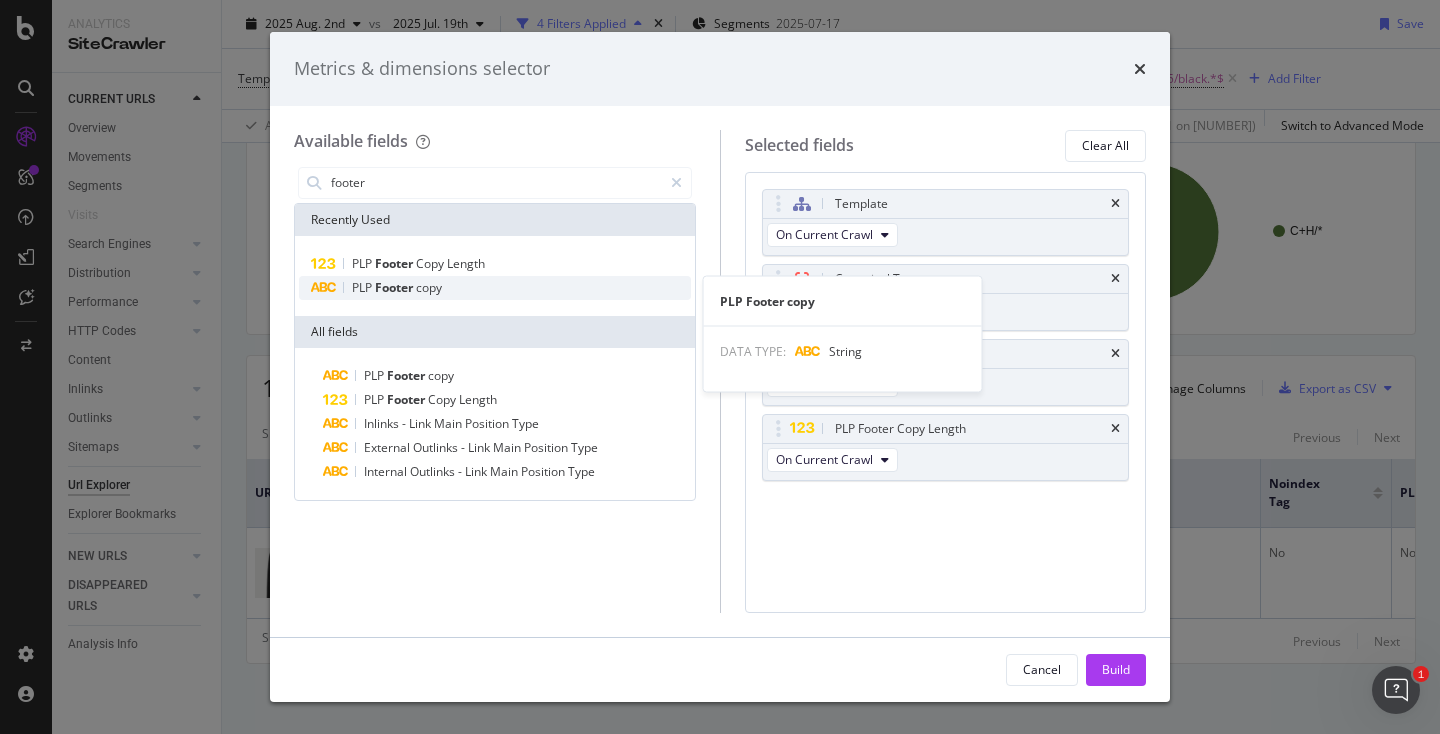 type on "footer" 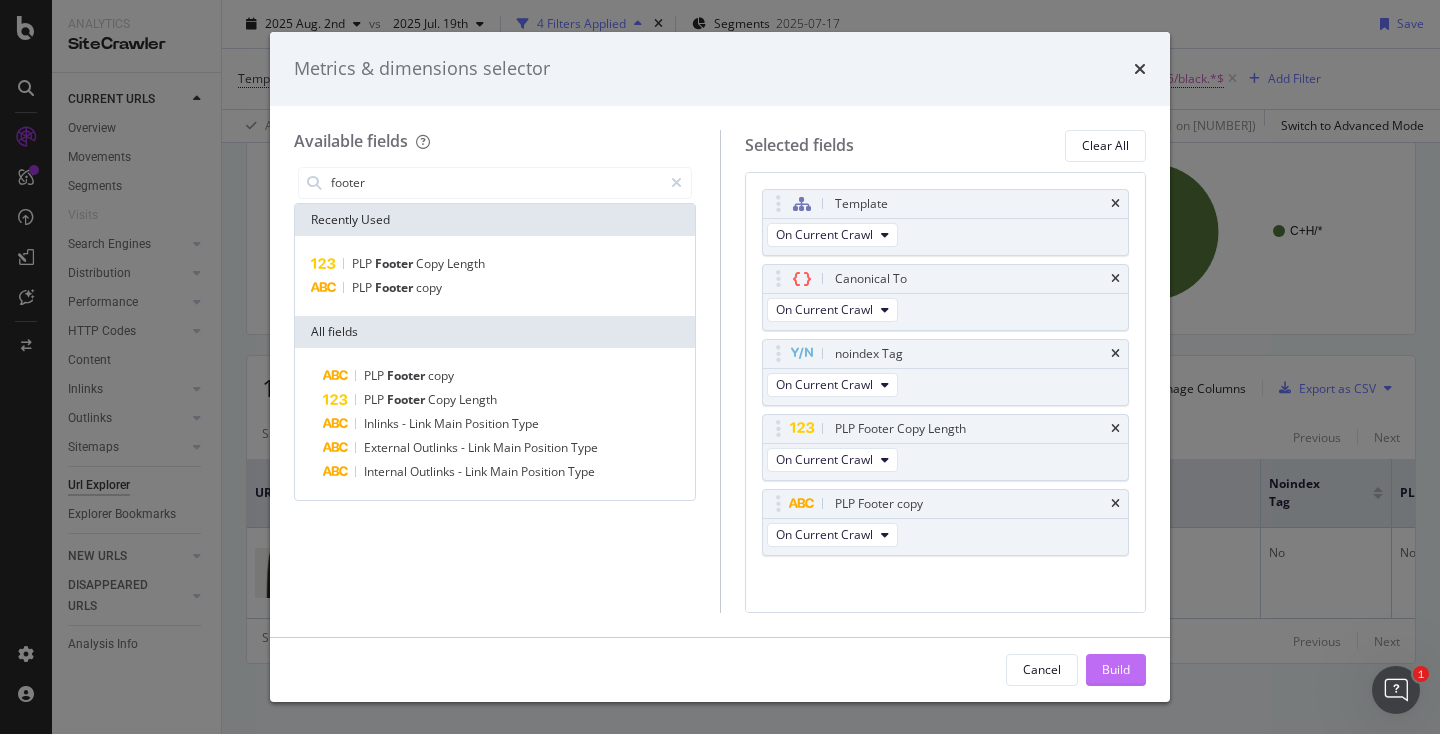 click on "Build" at bounding box center [1116, 669] 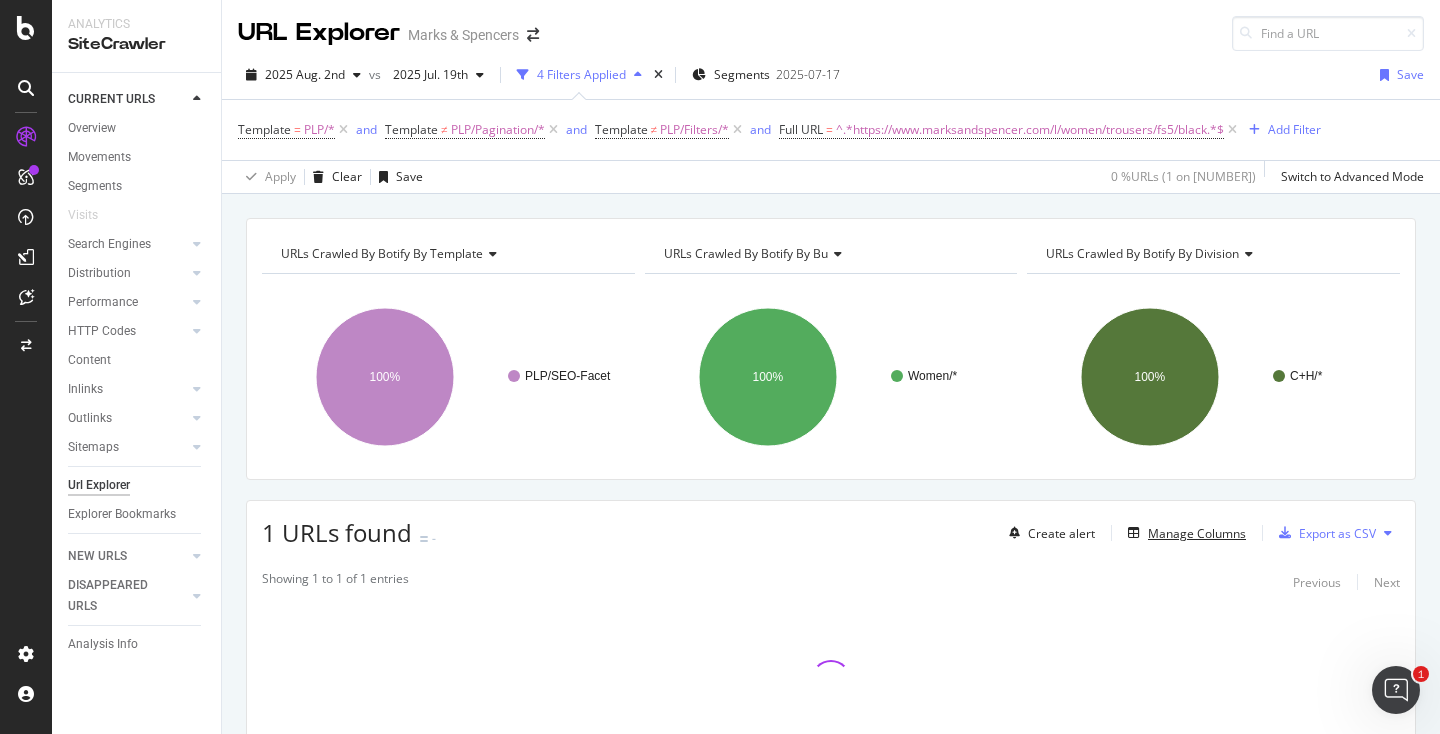scroll, scrollTop: 136, scrollLeft: 0, axis: vertical 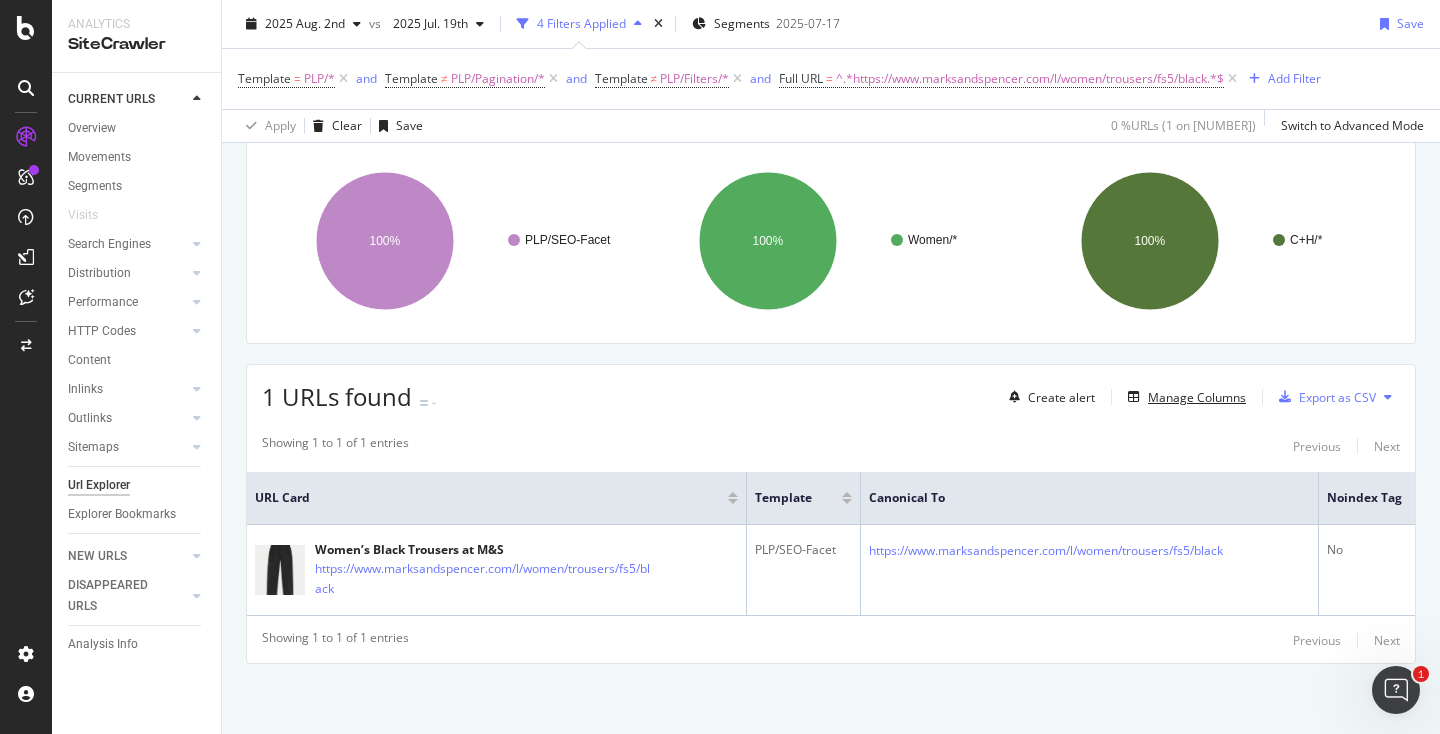 type 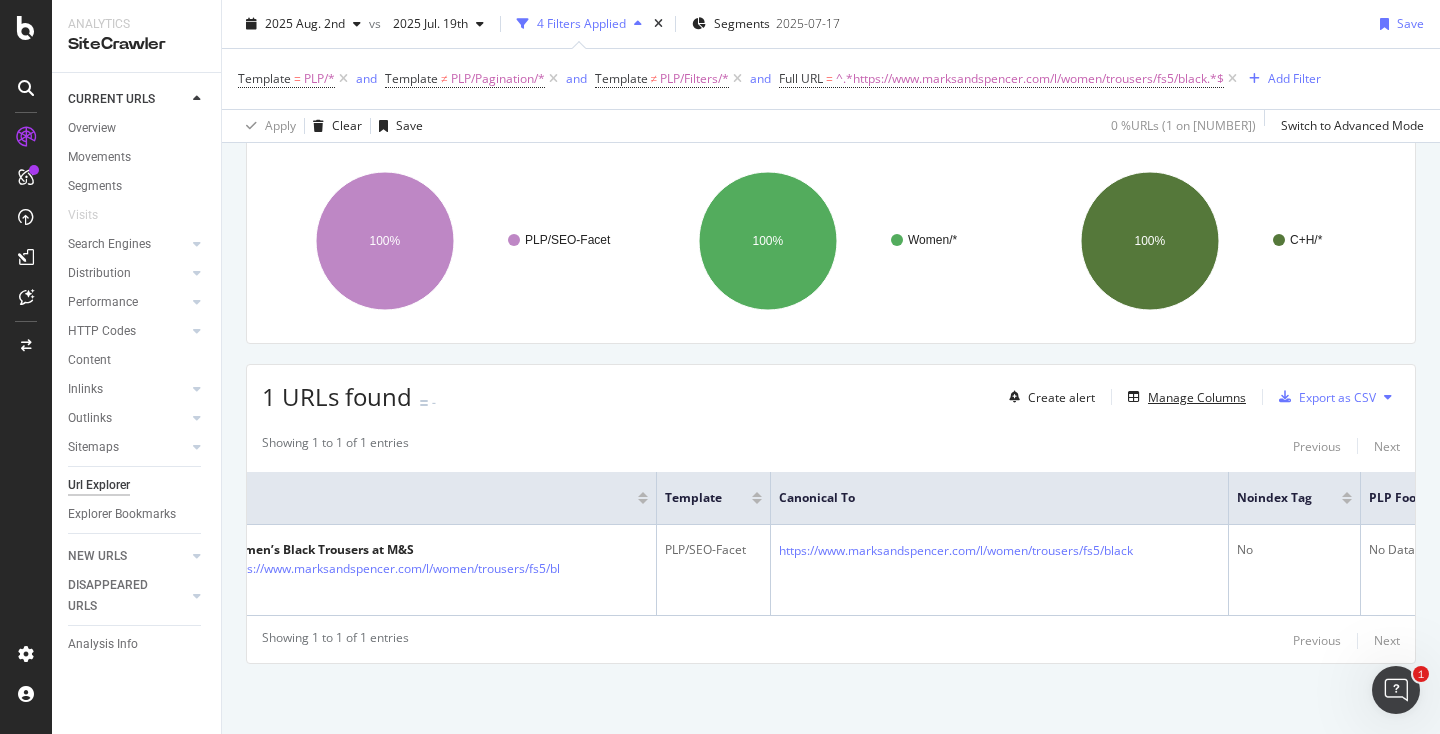 scroll, scrollTop: 0, scrollLeft: 302, axis: horizontal 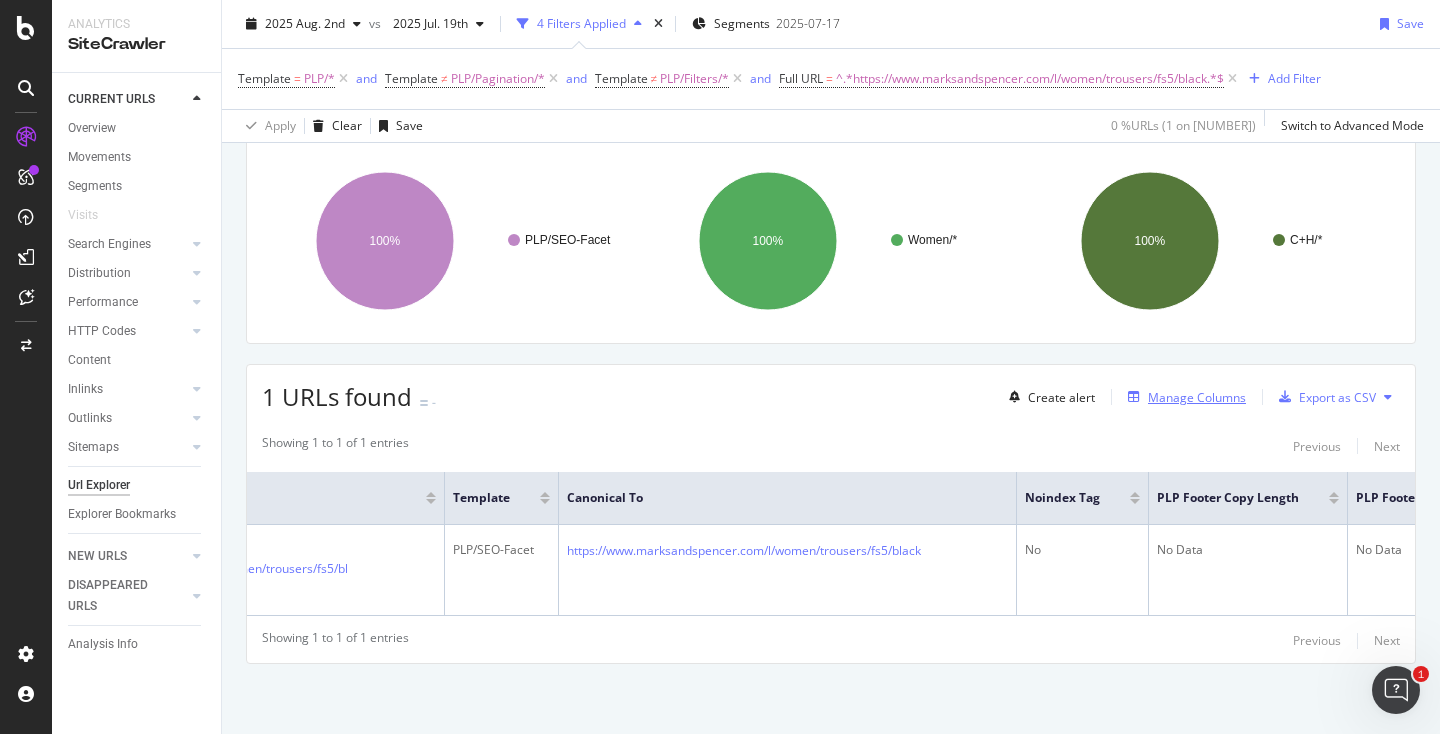 click on "Manage Columns" at bounding box center [1183, 397] 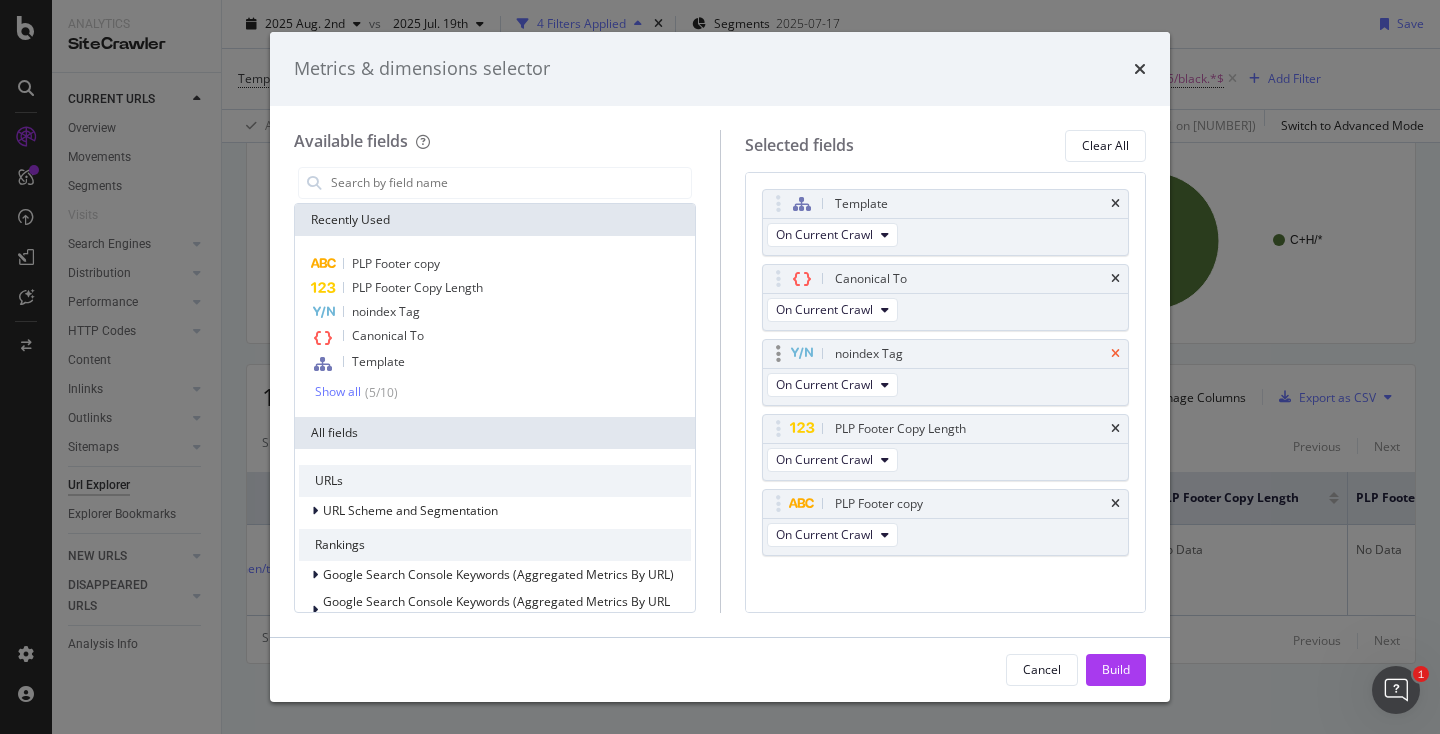 click at bounding box center [1115, 354] 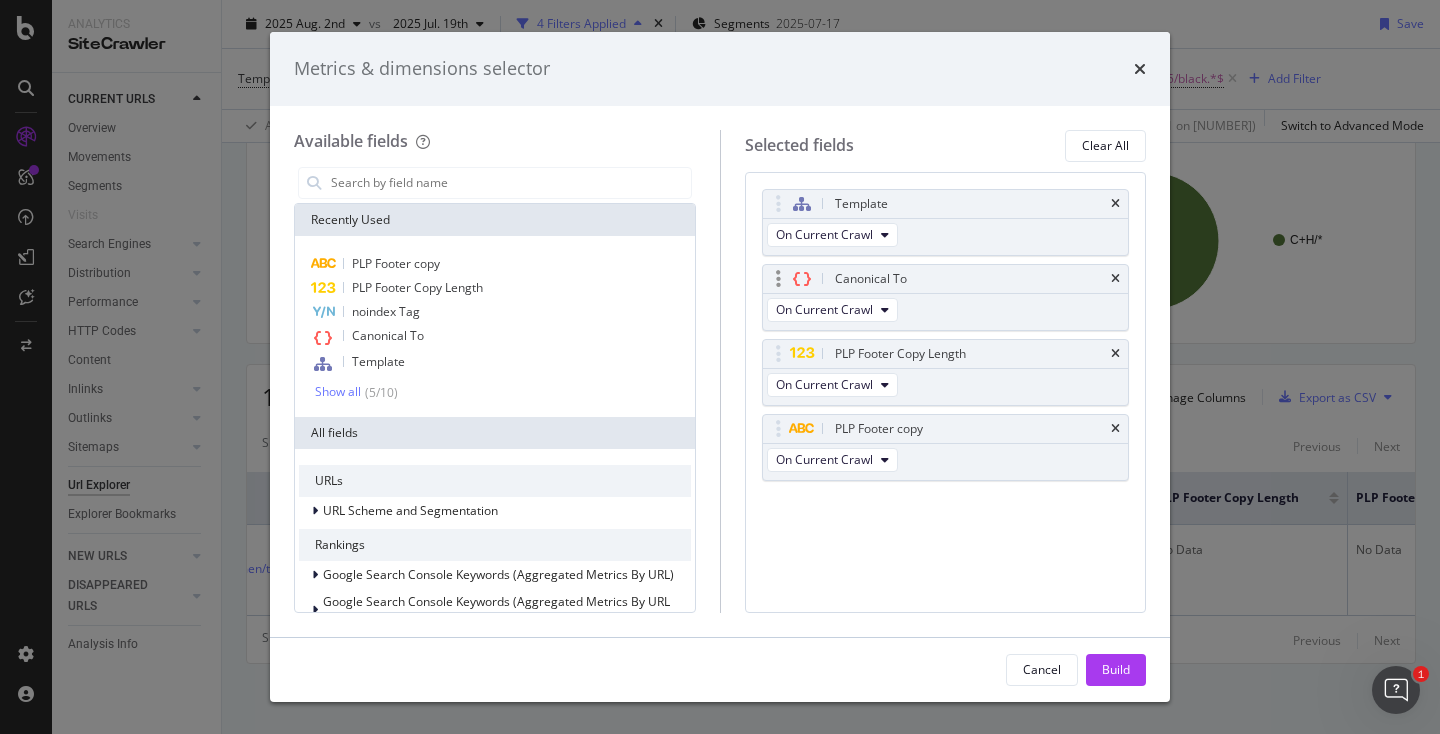 click on "Canonical To" at bounding box center (946, 279) 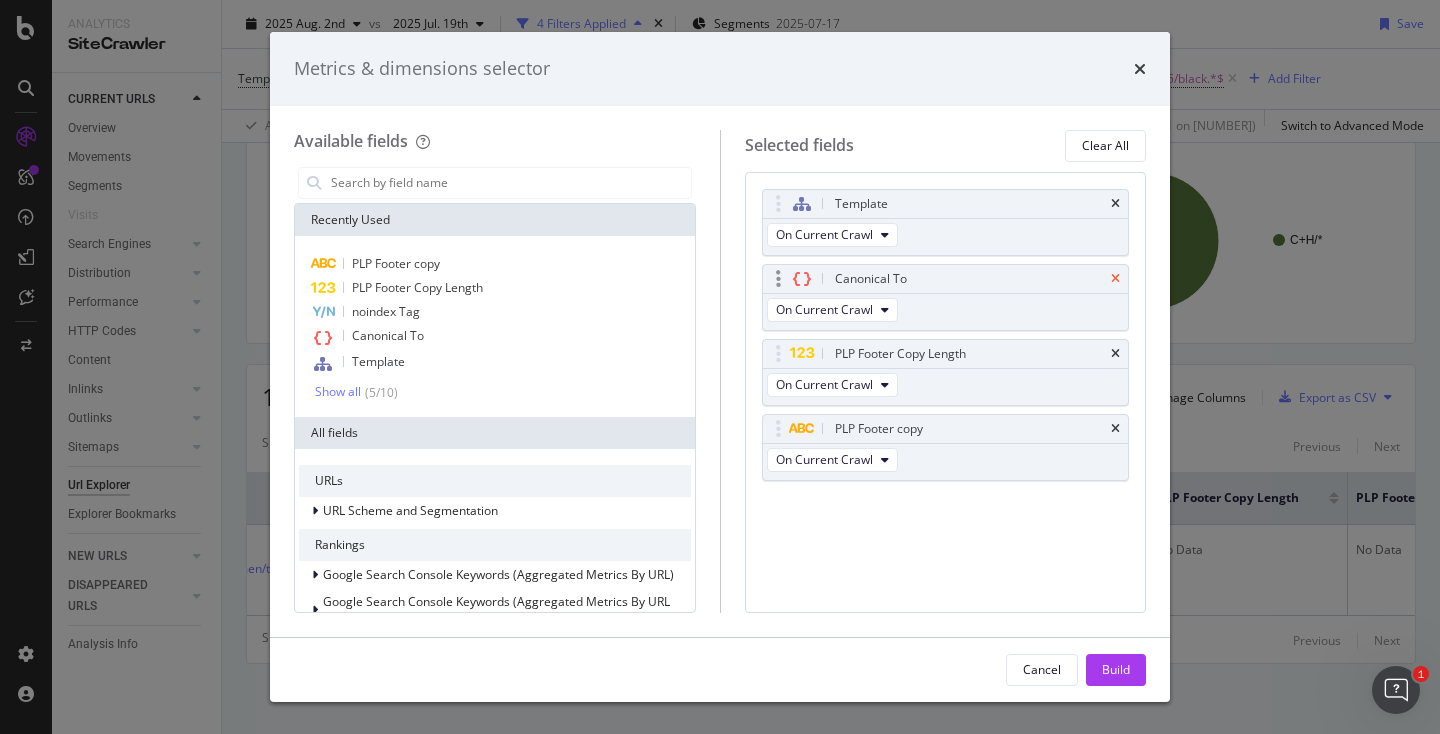 click at bounding box center (1115, 279) 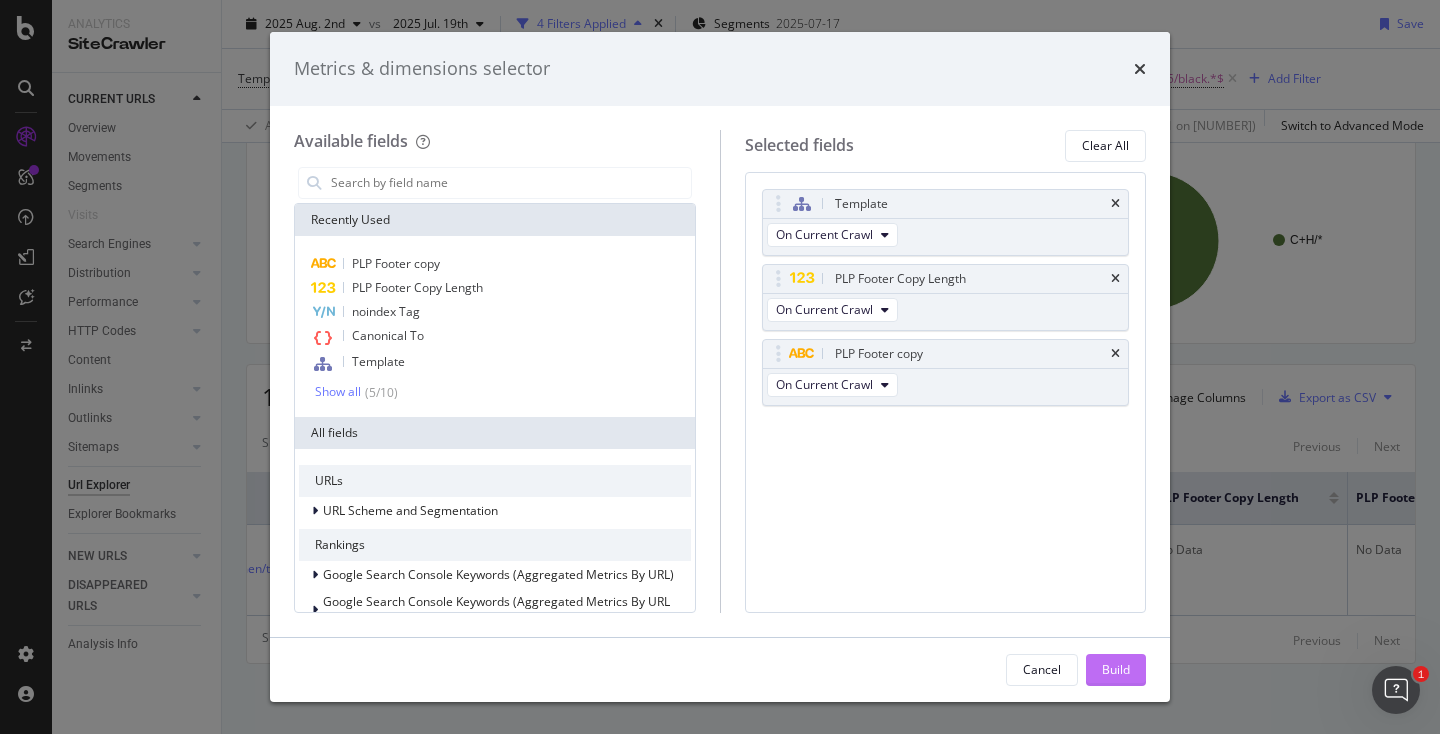 click on "Build" at bounding box center (1116, 670) 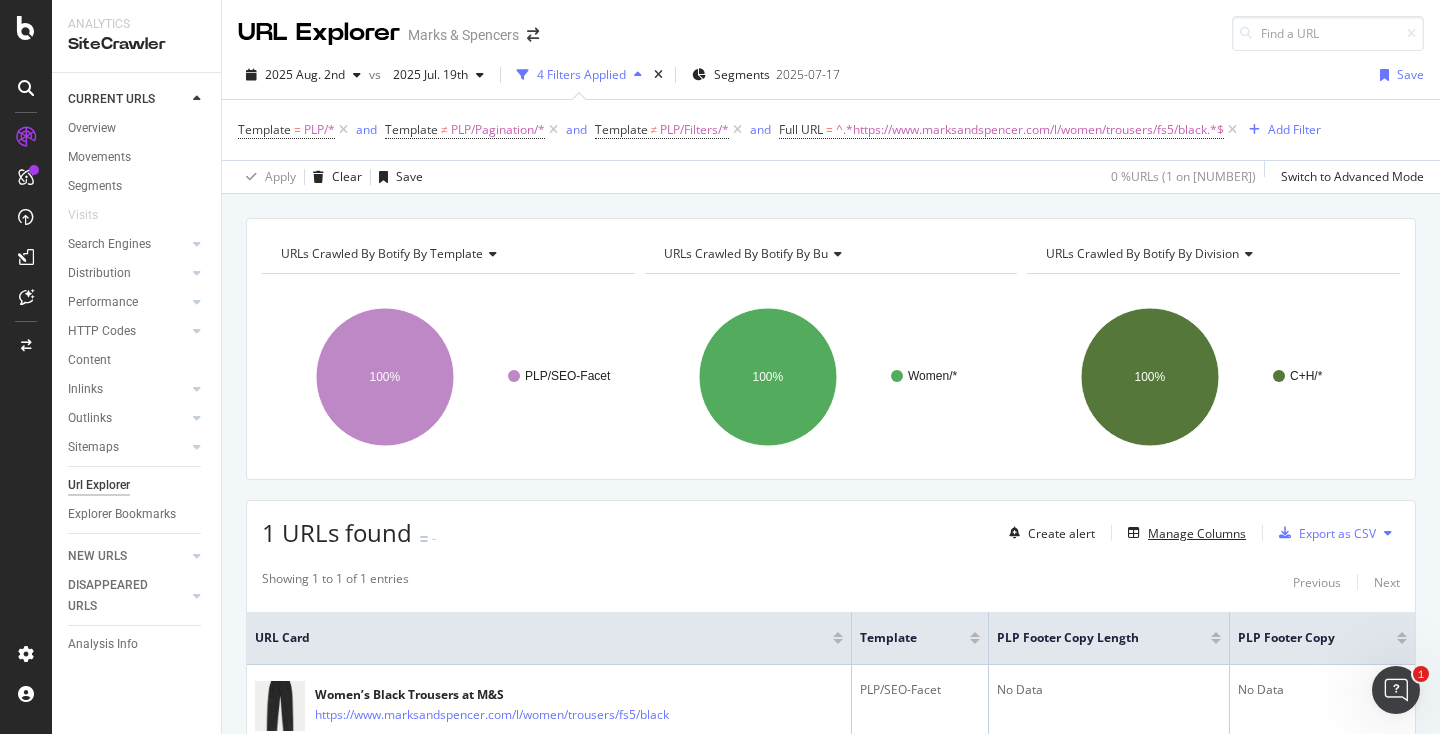 scroll, scrollTop: 136, scrollLeft: 0, axis: vertical 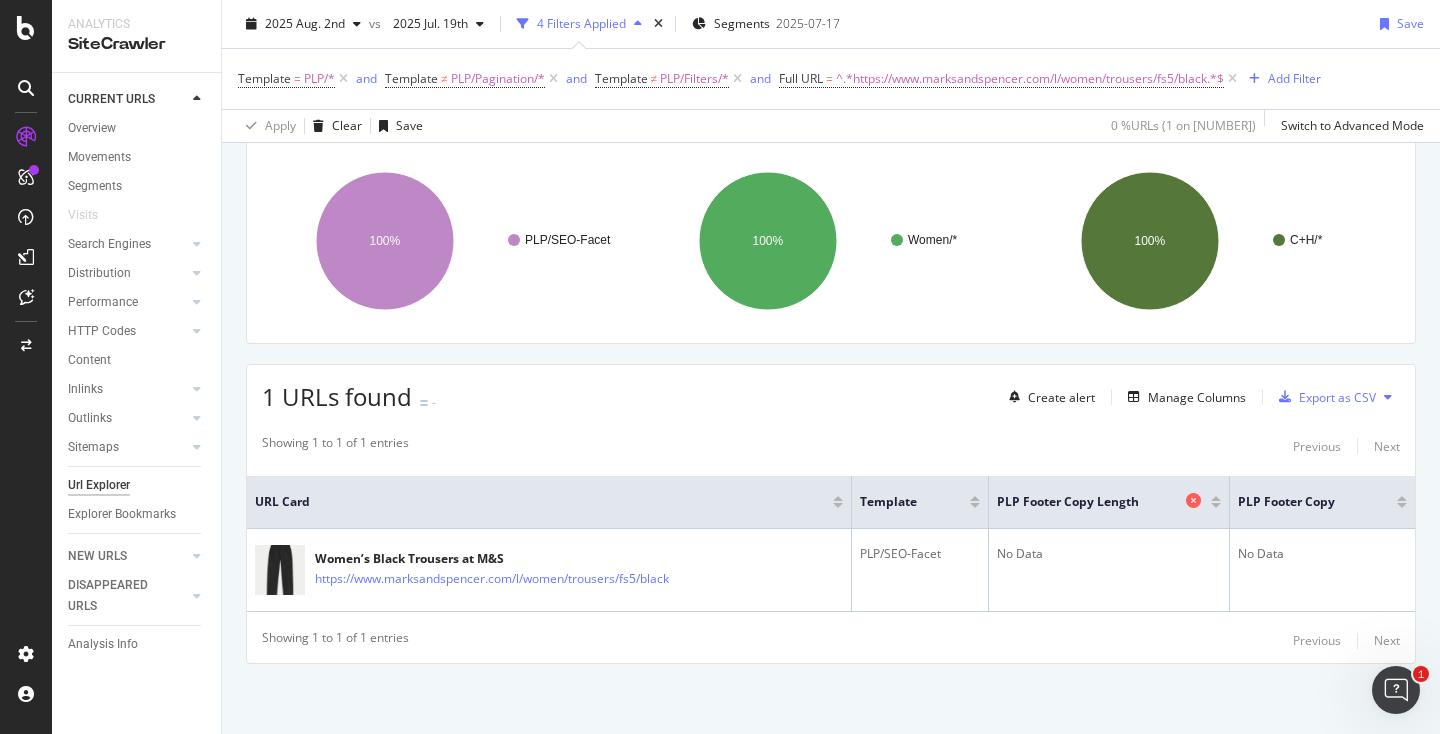 click on "PLP Footer Copy Length" at bounding box center (1089, 502) 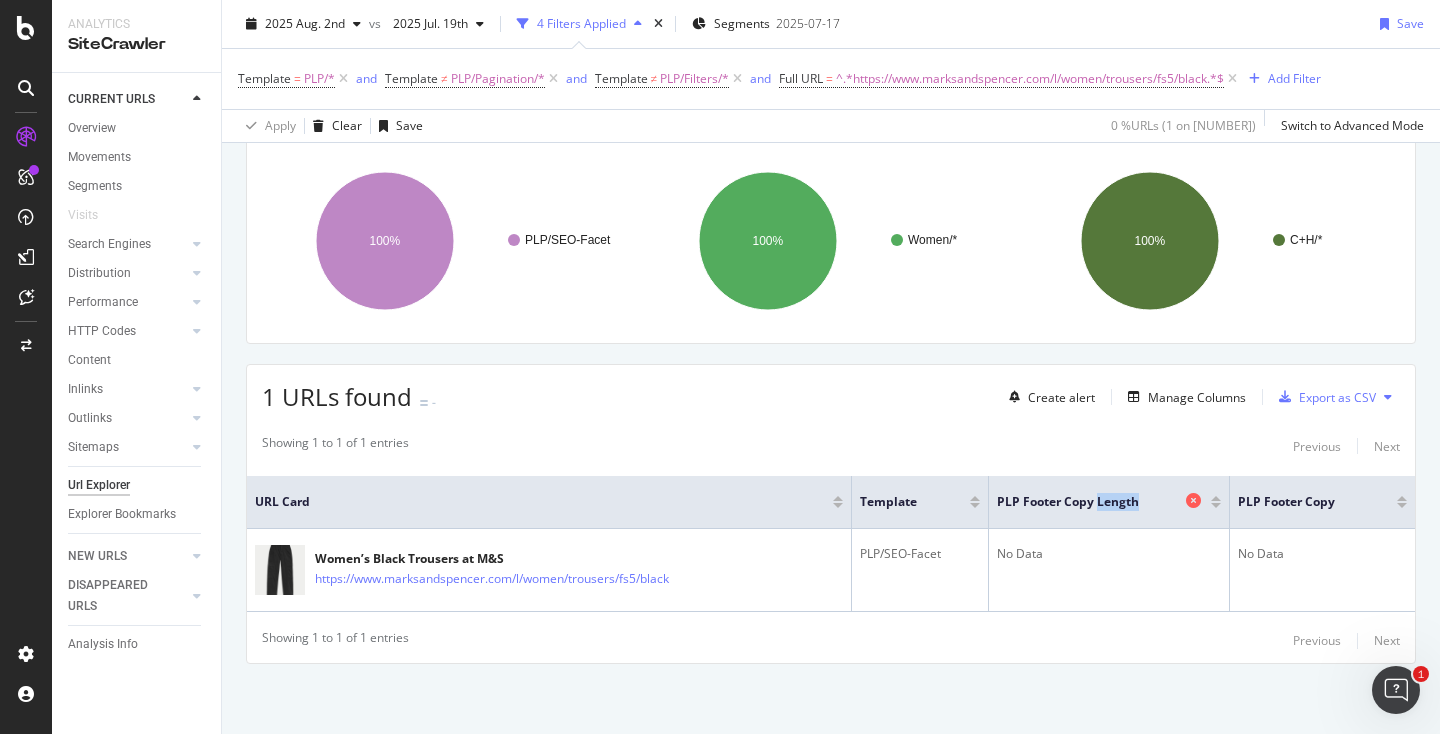 click on "PLP Footer Copy Length" at bounding box center (1089, 502) 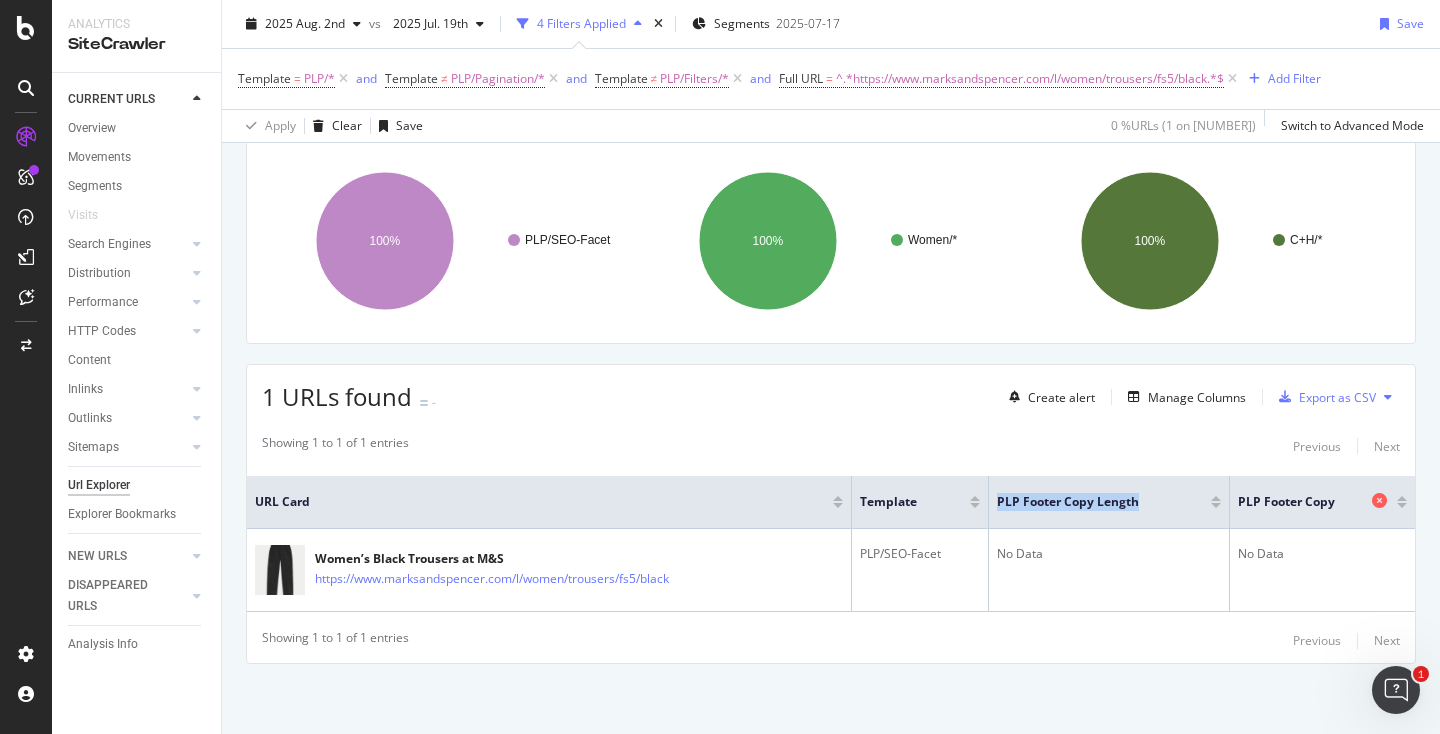 click on "PLP Footer copy" at bounding box center (1302, 502) 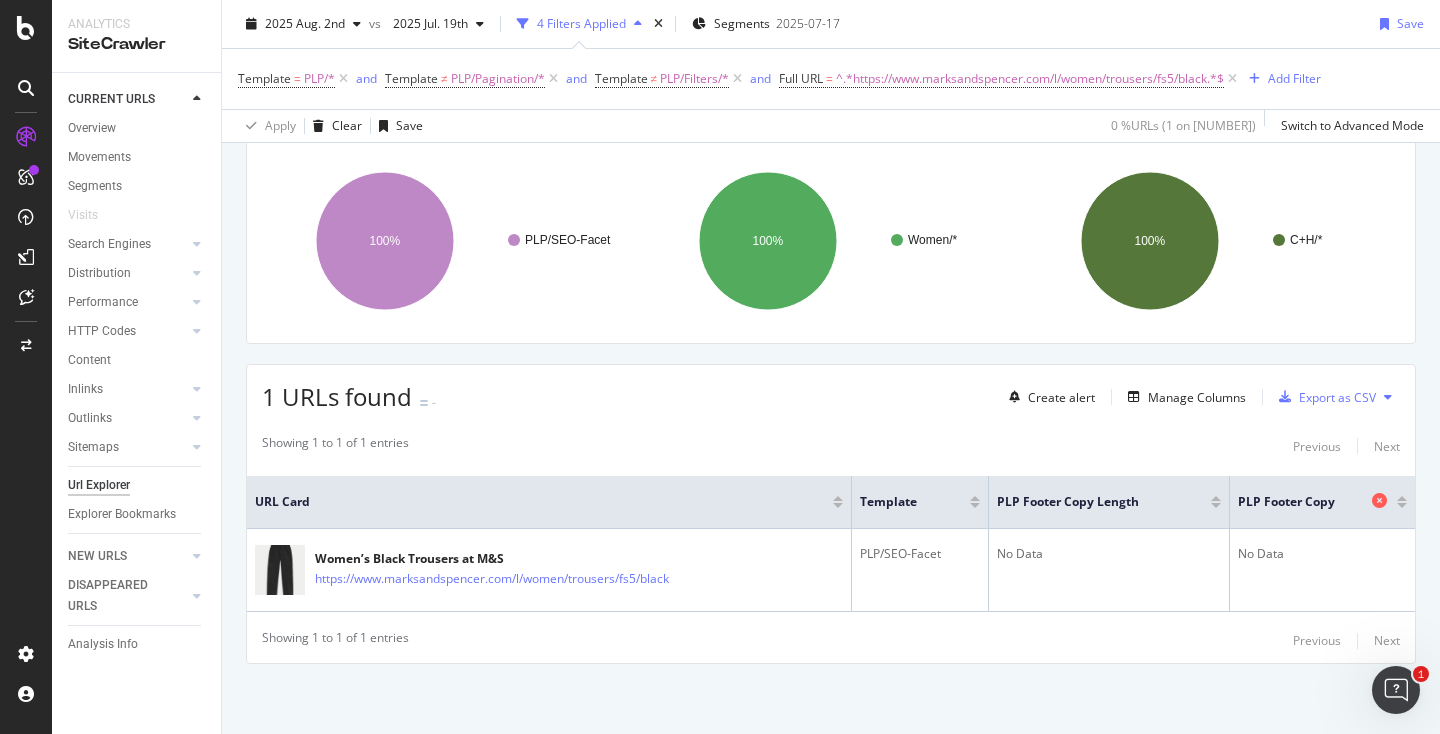 click on "PLP Footer copy" at bounding box center [1302, 502] 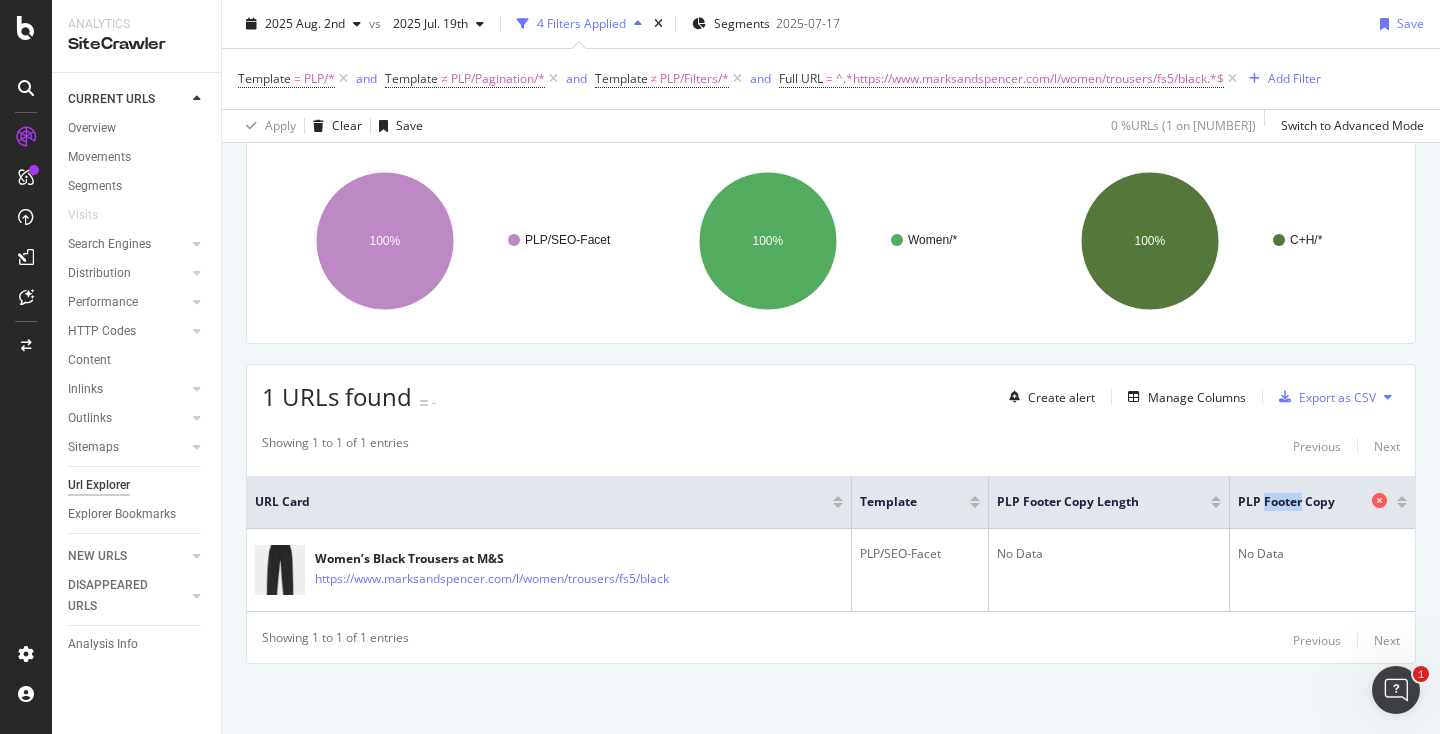click on "PLP Footer copy" at bounding box center (1302, 502) 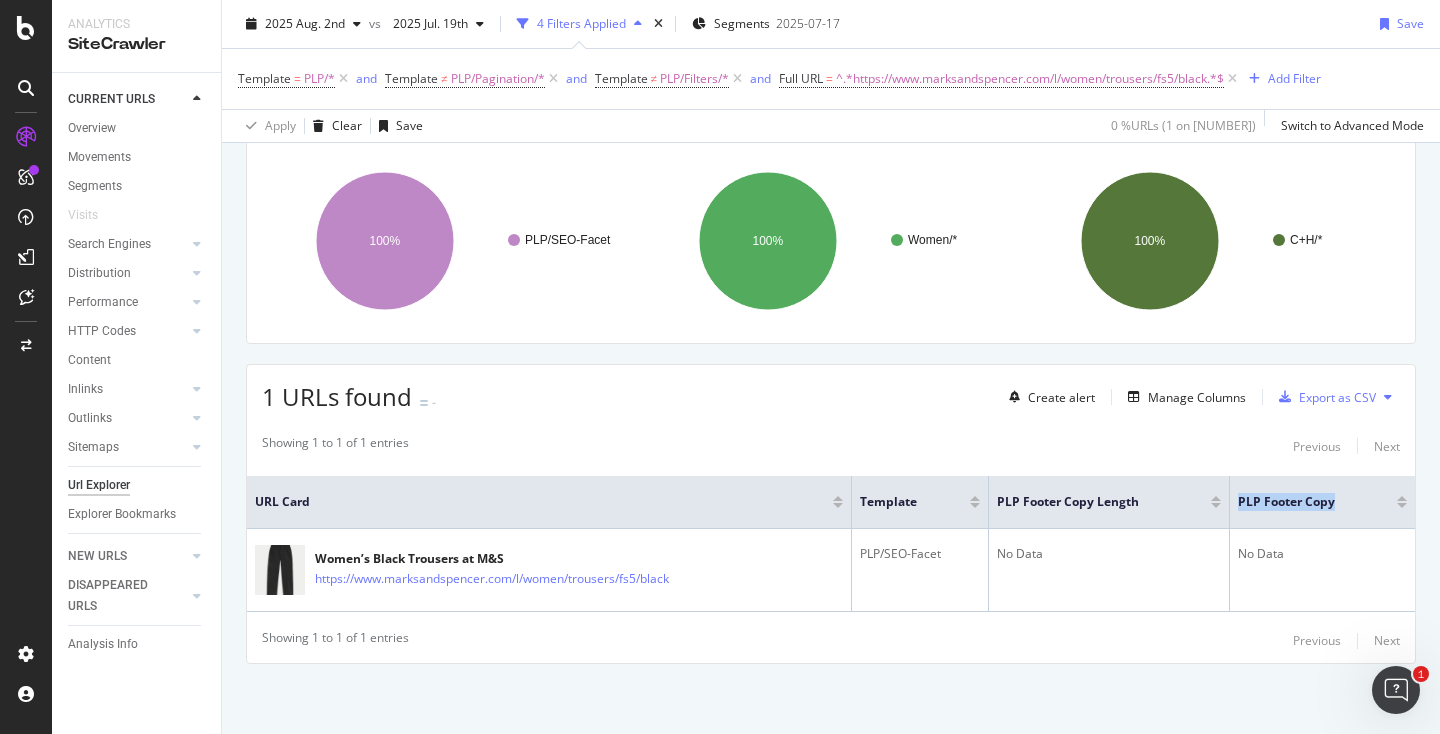 click on "Showing [NUMBER] to [NUMBER] of [NUMBER] entries Previous Next" at bounding box center [831, 446] 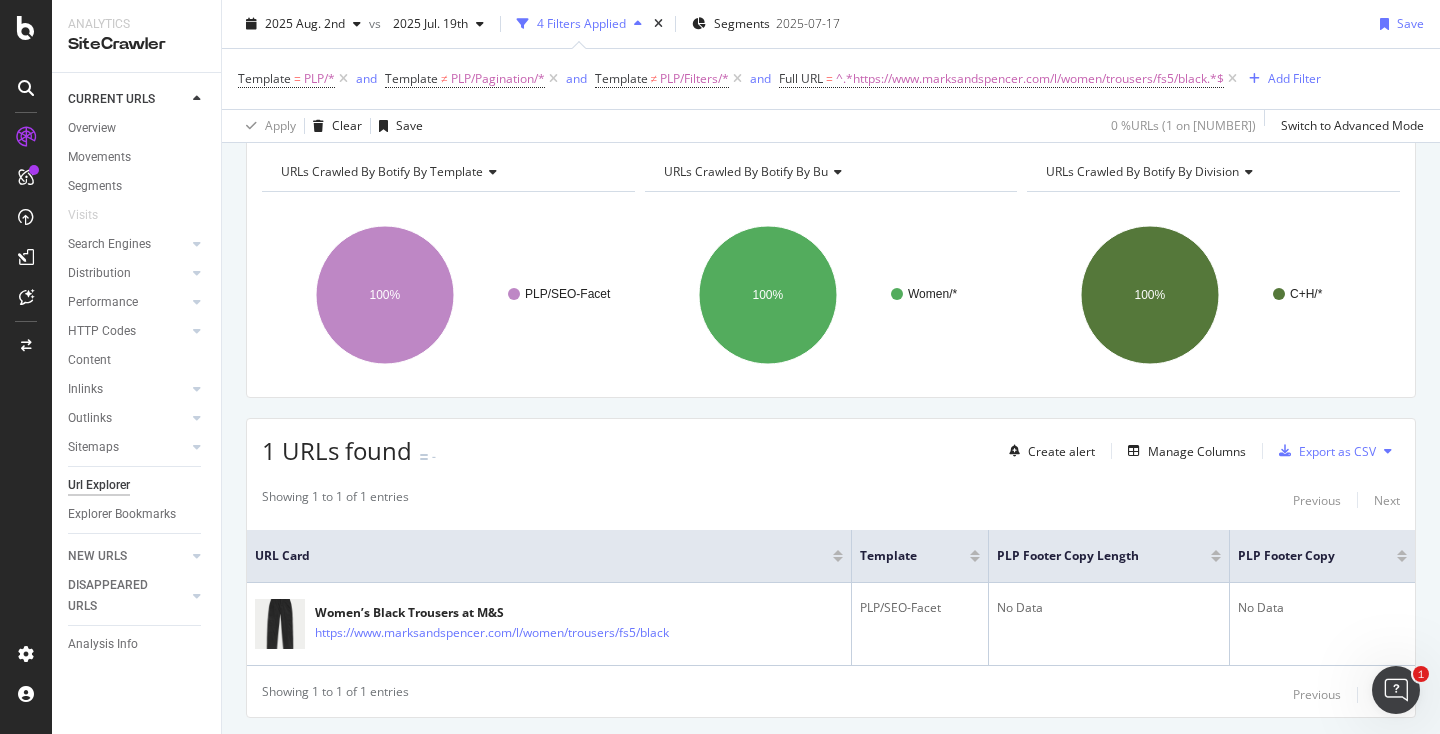 scroll, scrollTop: 136, scrollLeft: 0, axis: vertical 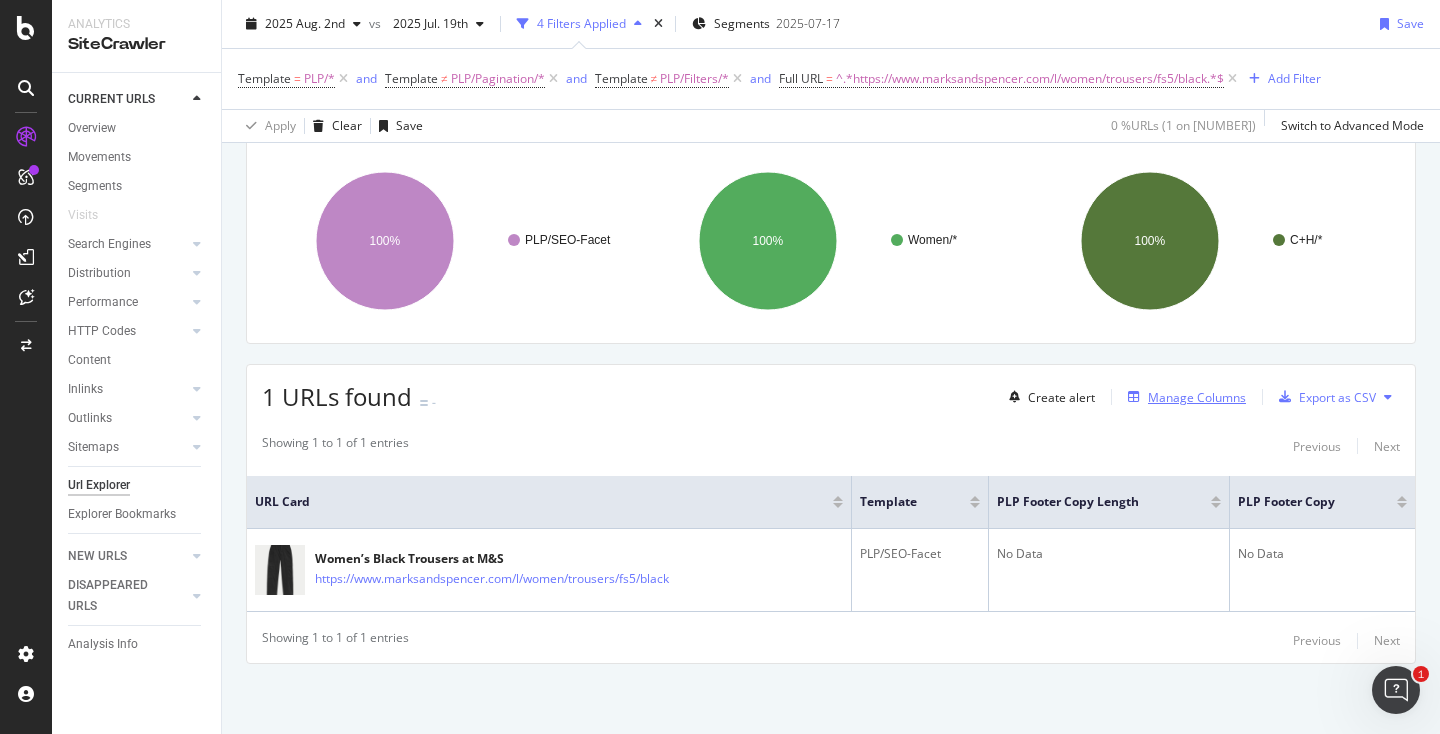 click on "Manage Columns" at bounding box center (1197, 397) 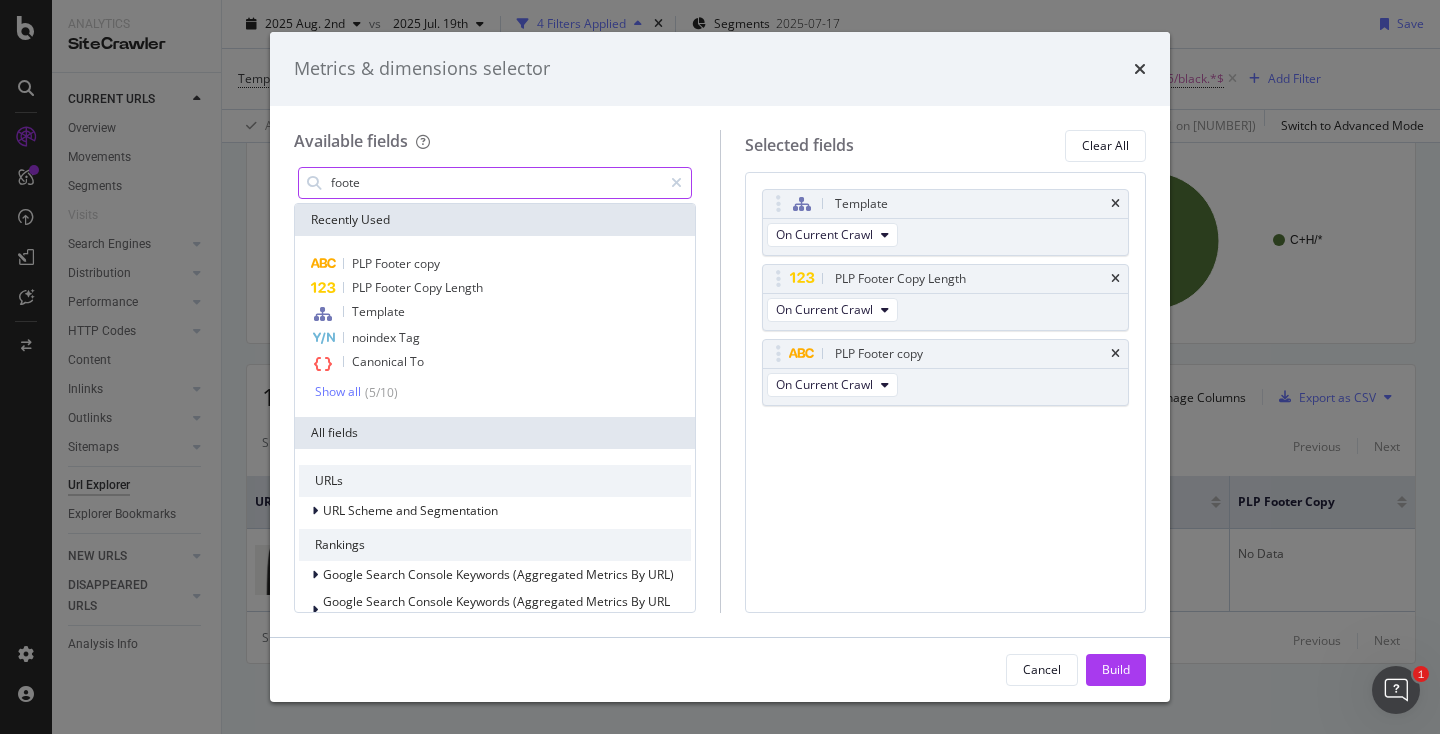 type on "footer" 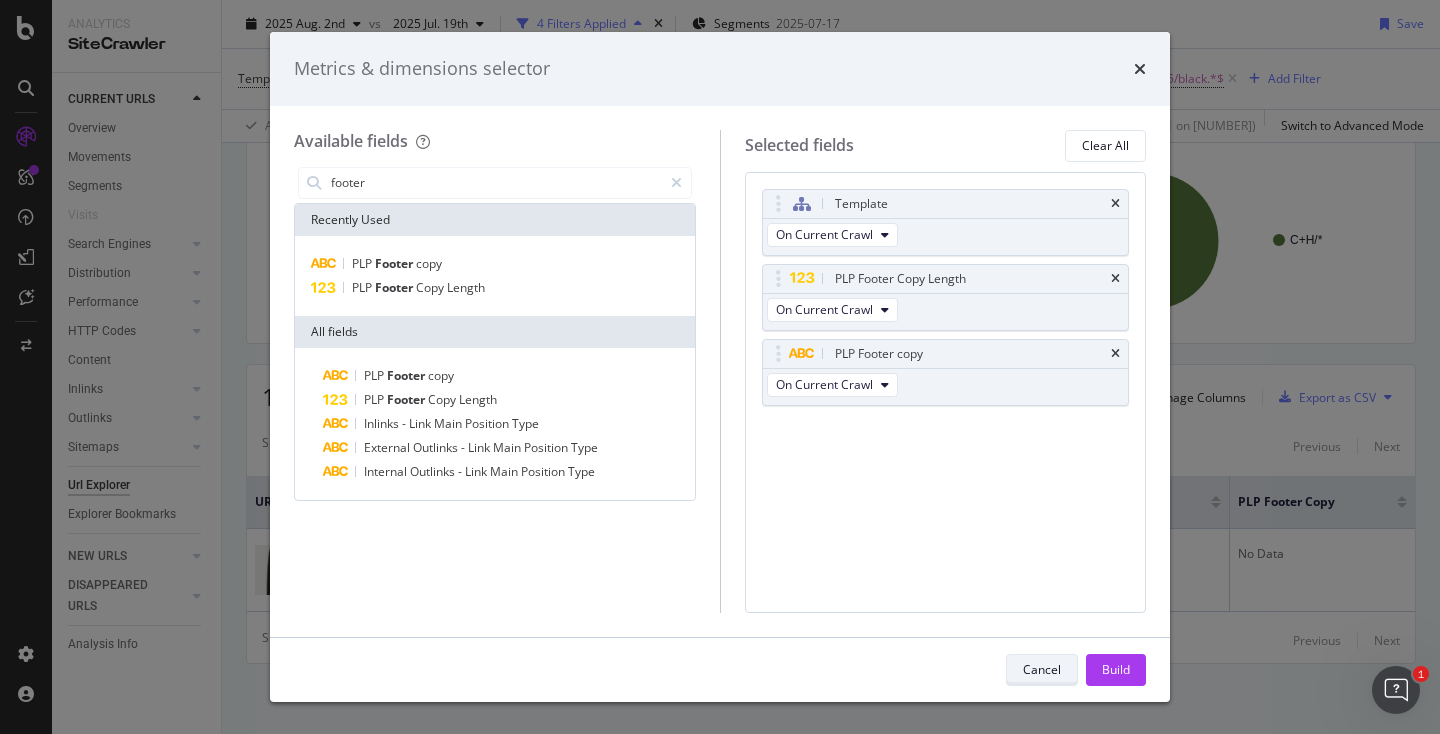 click on "Cancel" at bounding box center (1042, 669) 